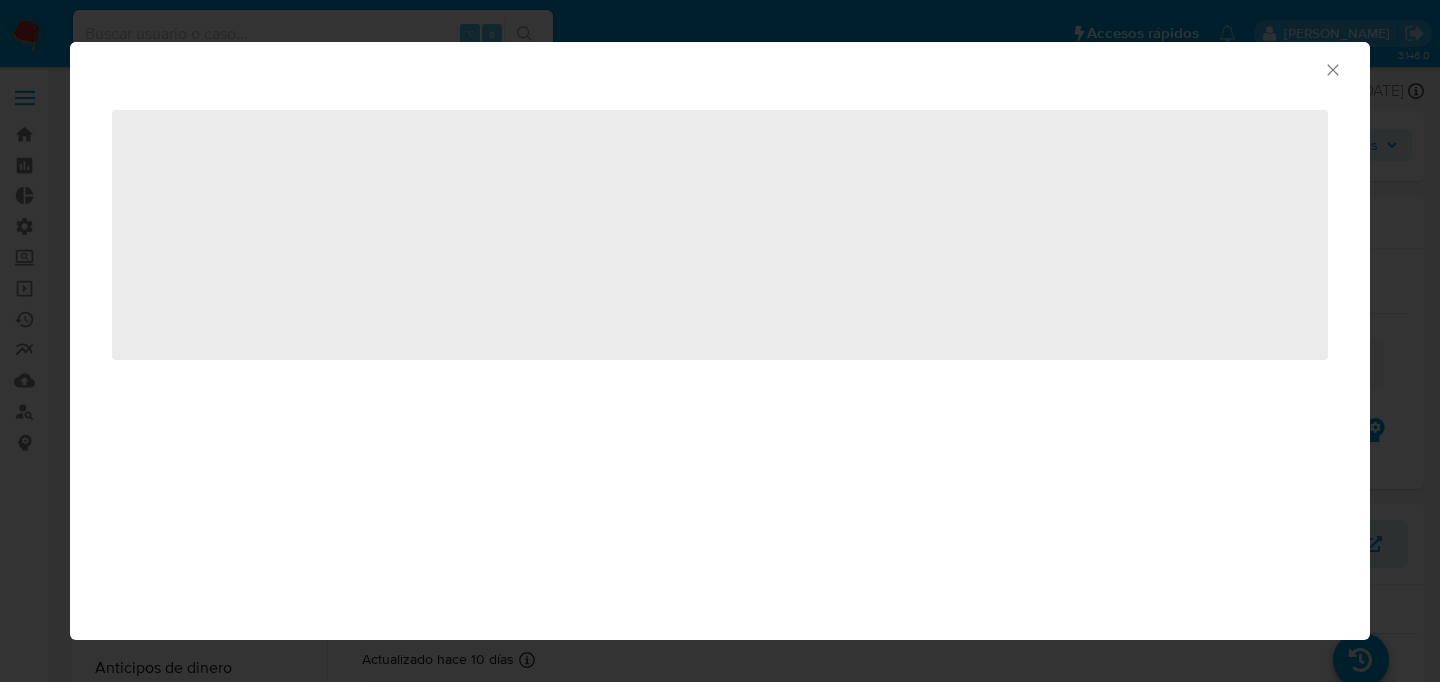 select on "10" 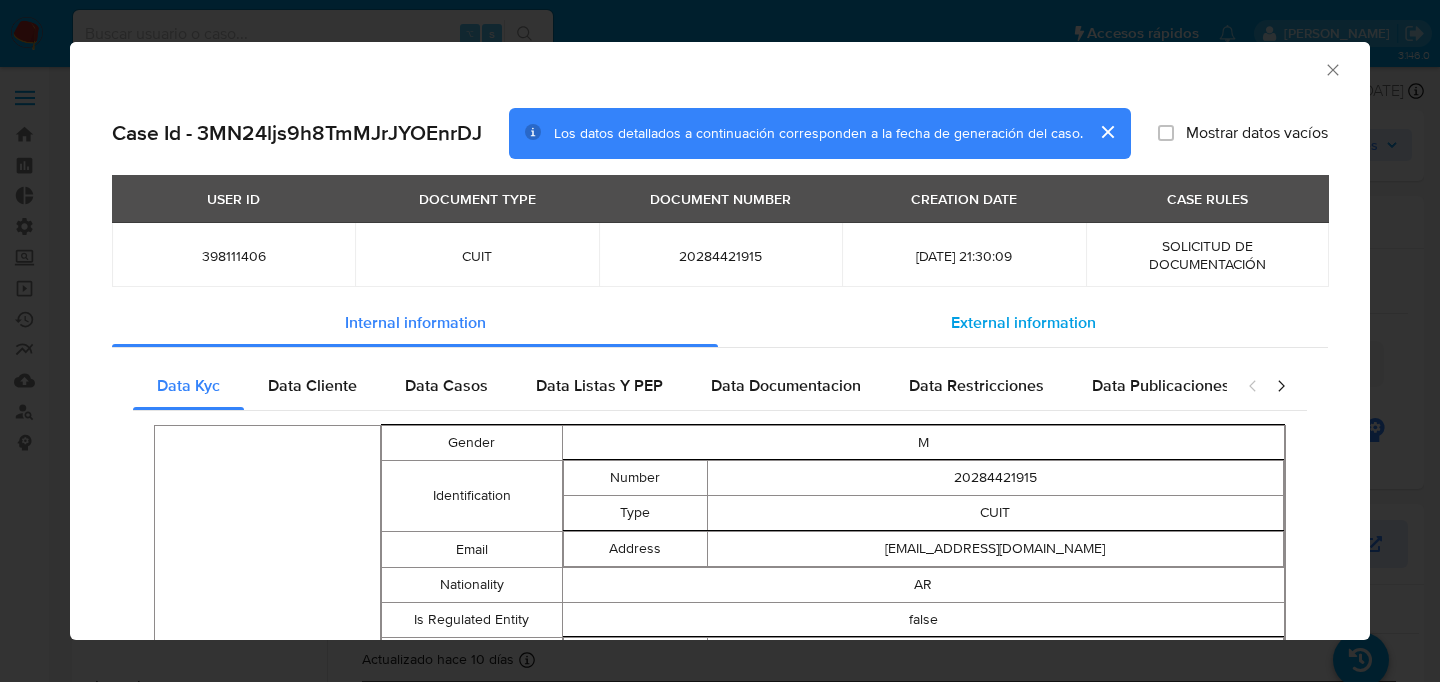 click on "External information" at bounding box center (1023, 323) 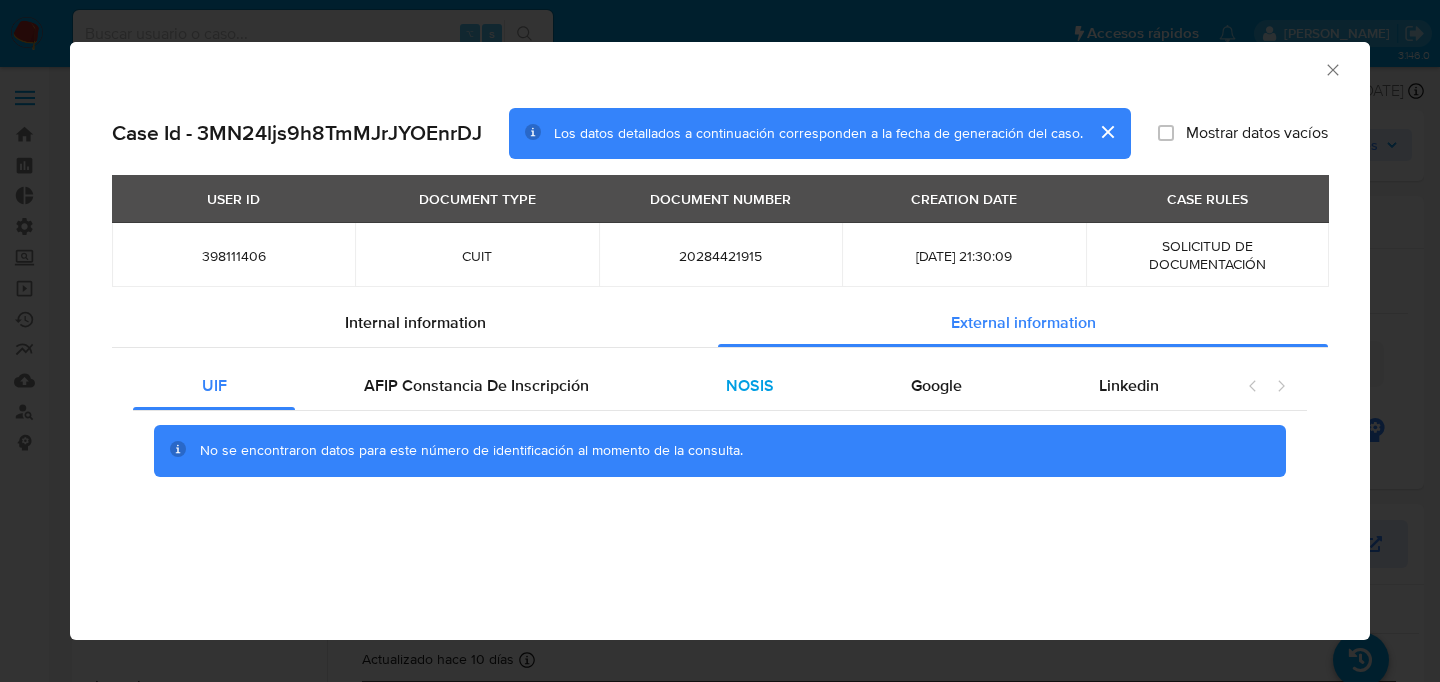 click on "NOSIS" at bounding box center (749, 386) 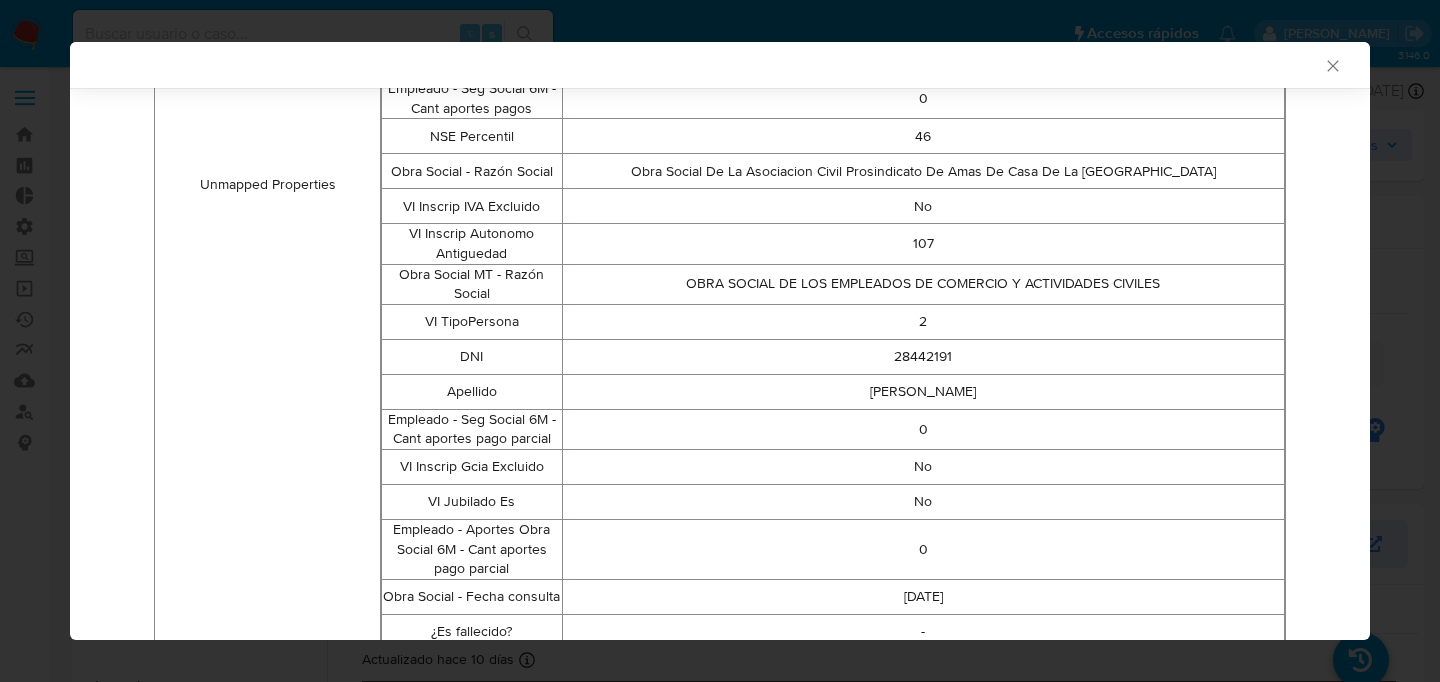 scroll, scrollTop: 2702, scrollLeft: 0, axis: vertical 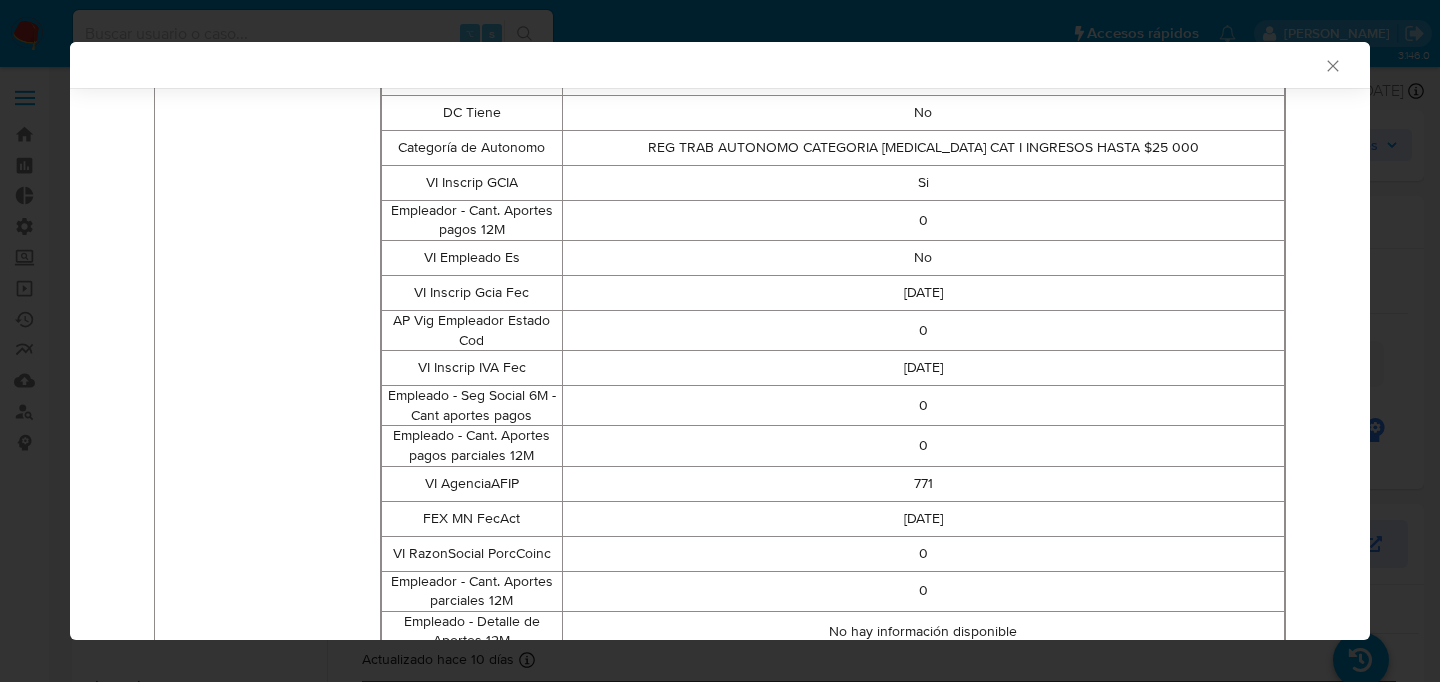 click on "AML Data Collector Case Id - 3MN24ljs9h8TmMJrJYOEnrDJ Los datos detallados a continuación corresponden a la fecha de generación del caso. Mostrar datos vacíos USER ID DOCUMENT TYPE DOCUMENT NUMBER CREATION DATE CASE RULES 398111406 CUIT 20284421915 [DATE] 21:30:09 SOLICITUD DE DOCUMENTACIÓN Internal information External information UIF AFIP [PERSON_NAME] De Inscripción NOSIS Google Linkedin Additional Information VI Empleado Es Nombre VI_Empleado_Es Valor No Descripcion Es Empleado Tipo BOOLEANO FechaAct [DATE] VI Jubilado Es Nombre VI_Jubilado_Es Valor No Descripcion Es Jubilado Tipo BOOLEANO Name [PERSON_NAME] [PERSON_NAME] Unmapped Properties VI Inscrip Afip Antiguedad 216 Antiguedad Laboral 0 MN 6m Cant 0 Empleado - Seg Social 6M - Cant aportes impagos 0 Empleador - Detalle de Aportes 12M No hay información disponible FEX AFAP FecAct [DATE] VI EdadMenor Es No MN 3m Cant 0 ¿Es empleado doméstico? No ANSES - Detalle Beneficios No hay información disponible Empleado - Cant. Empleadores 12M 0 C2 0" at bounding box center [720, 341] 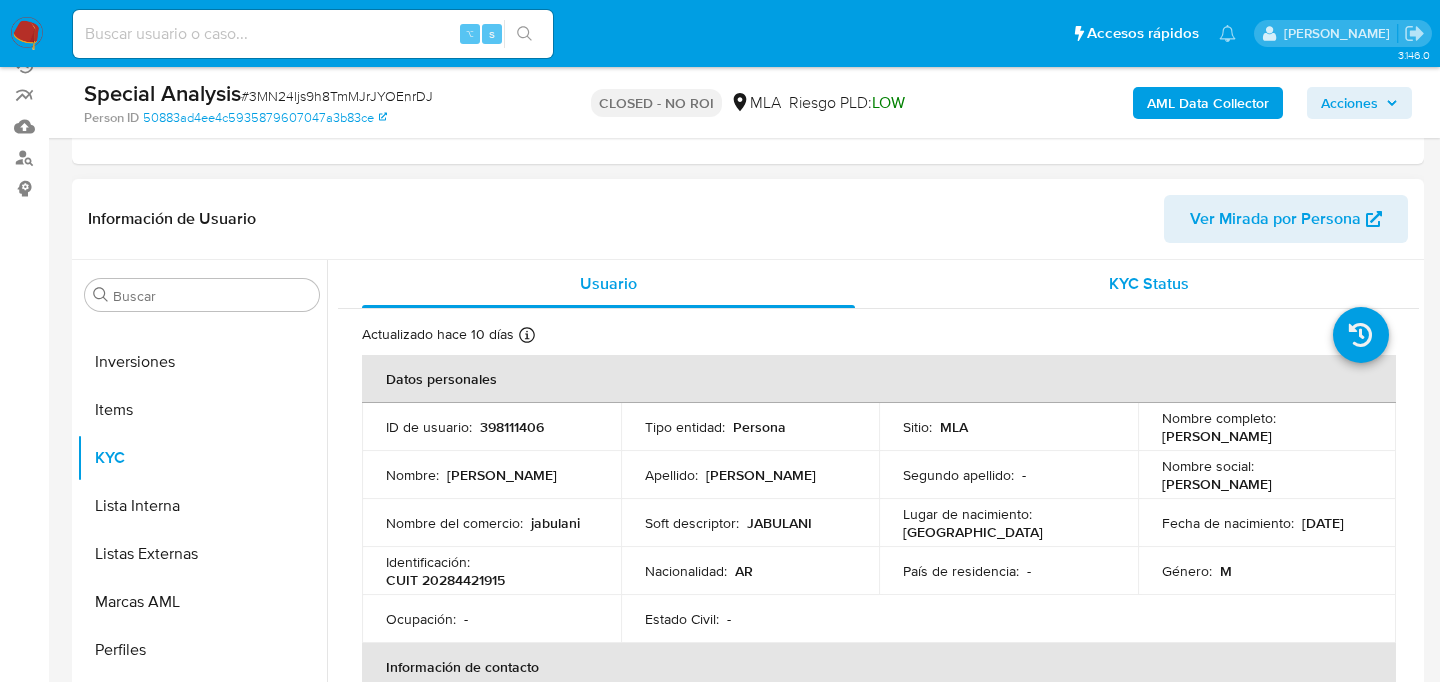 scroll, scrollTop: 227, scrollLeft: 0, axis: vertical 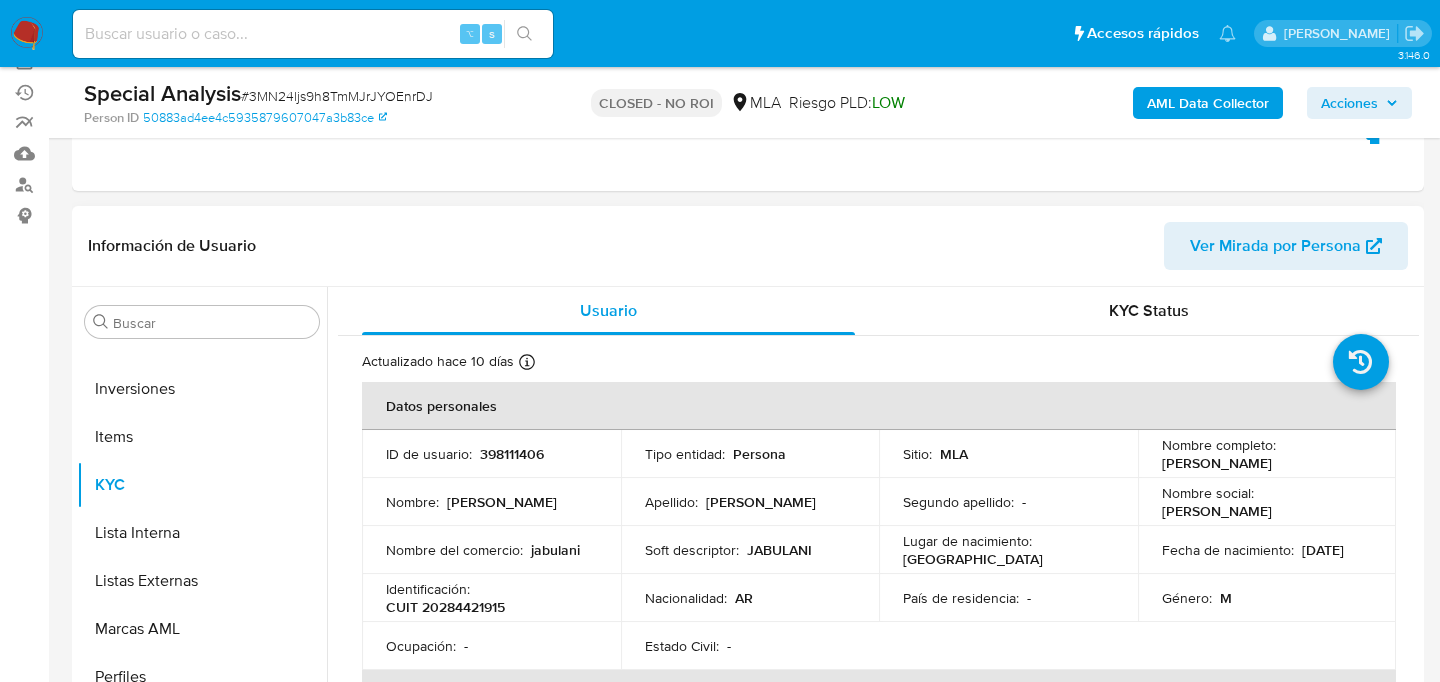 click on "Ver Mirada por Persona" at bounding box center [1275, 246] 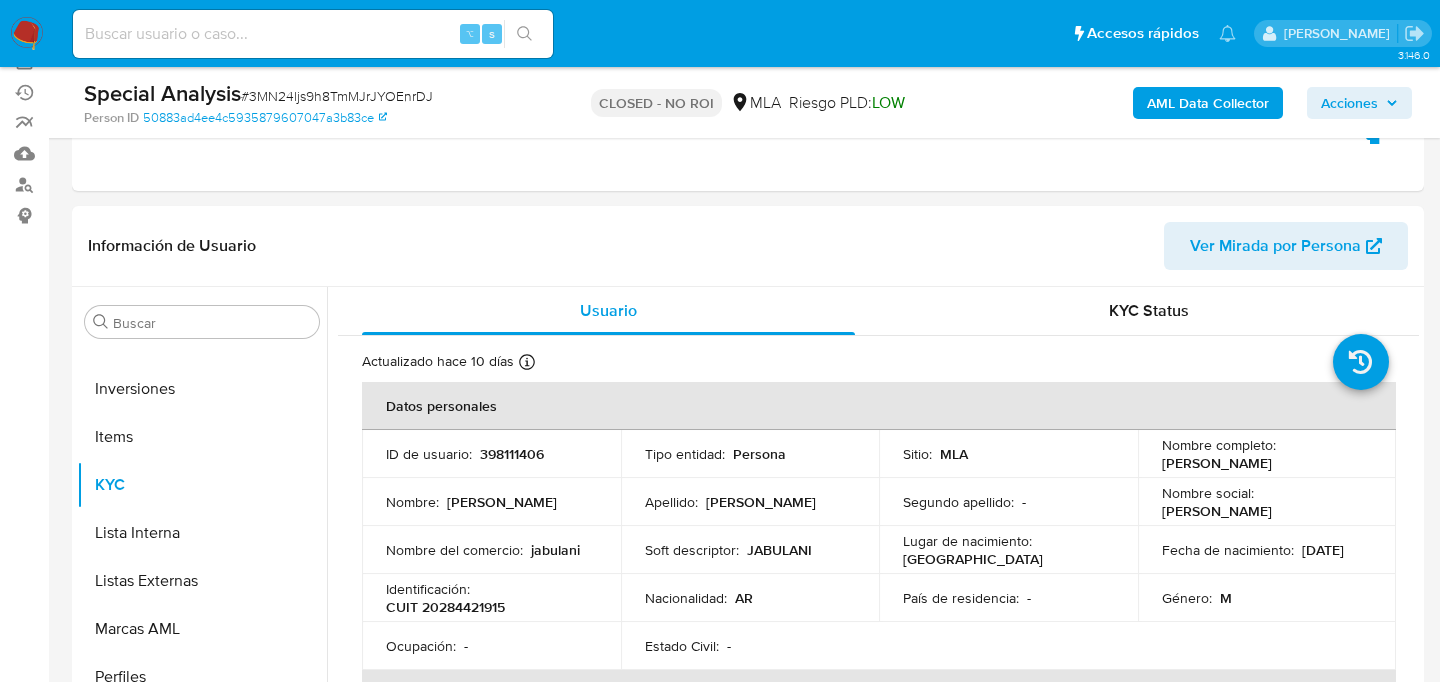 type 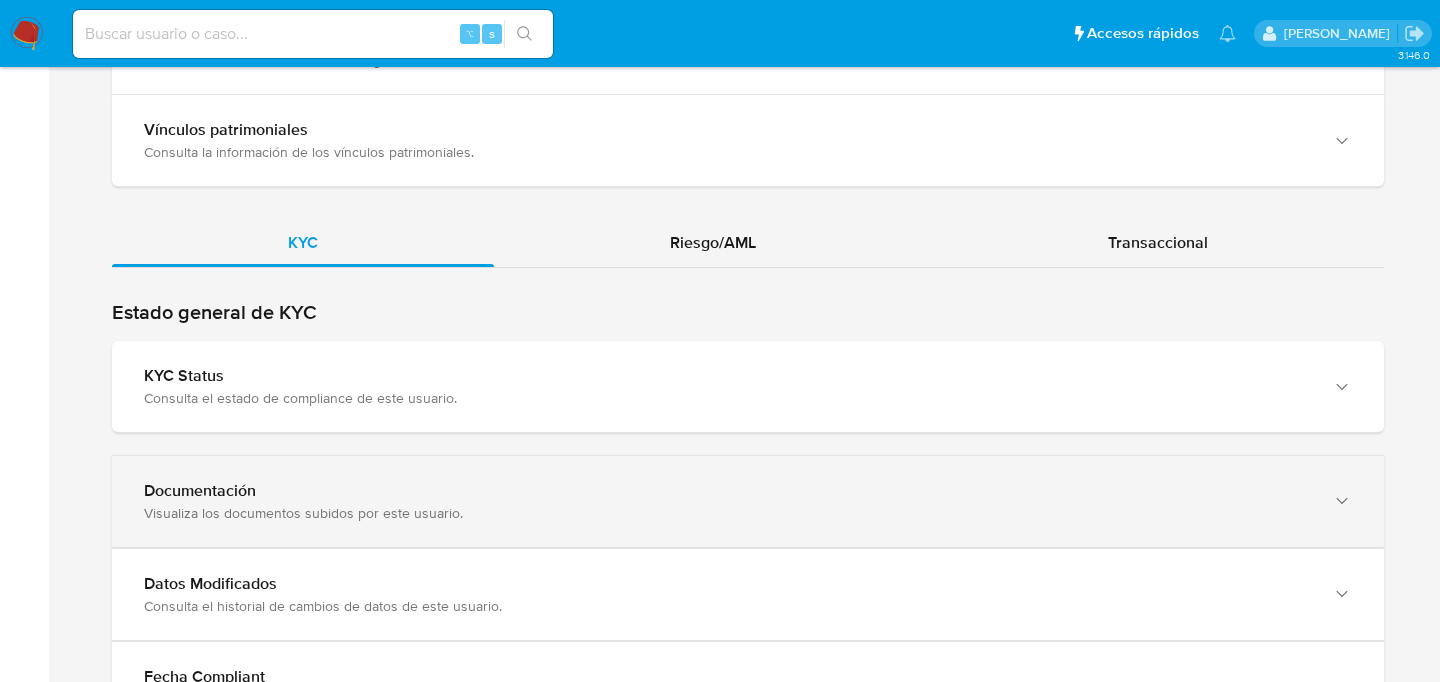 scroll, scrollTop: 1559, scrollLeft: 0, axis: vertical 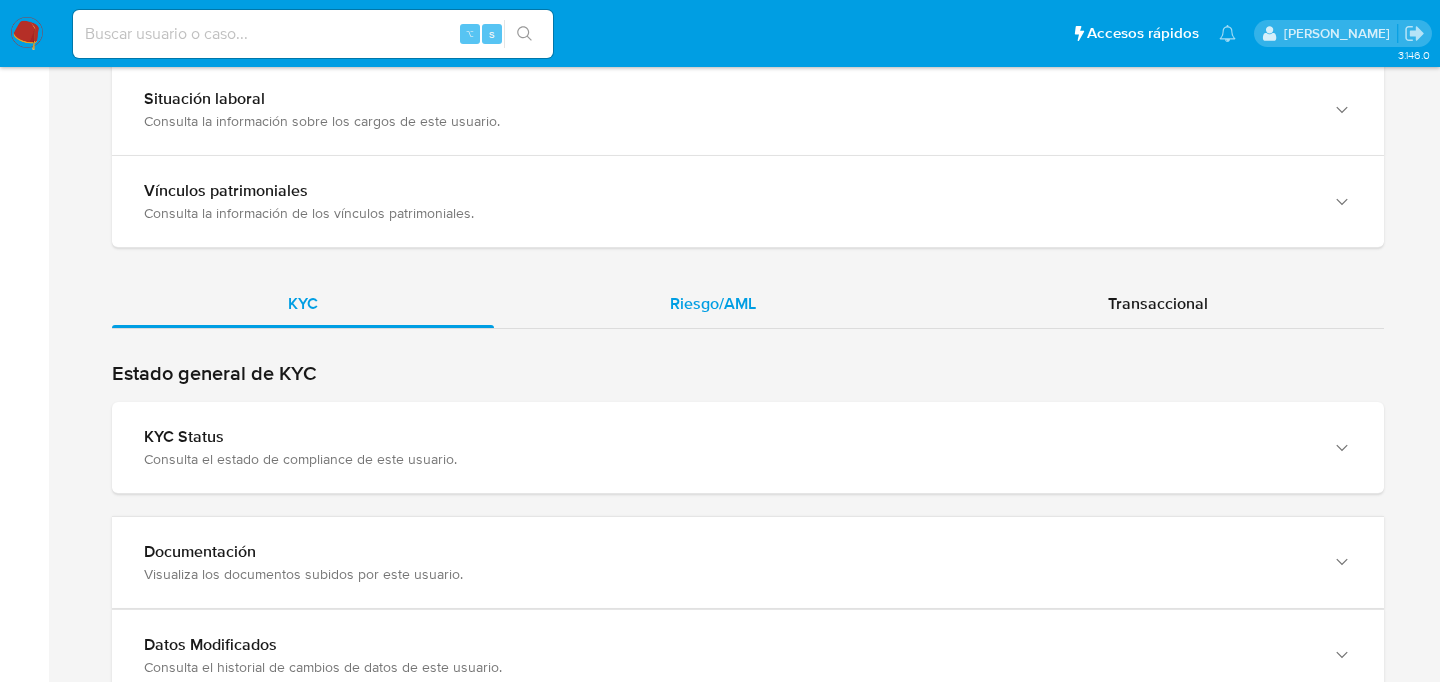 click on "Riesgo/AML" at bounding box center (713, 304) 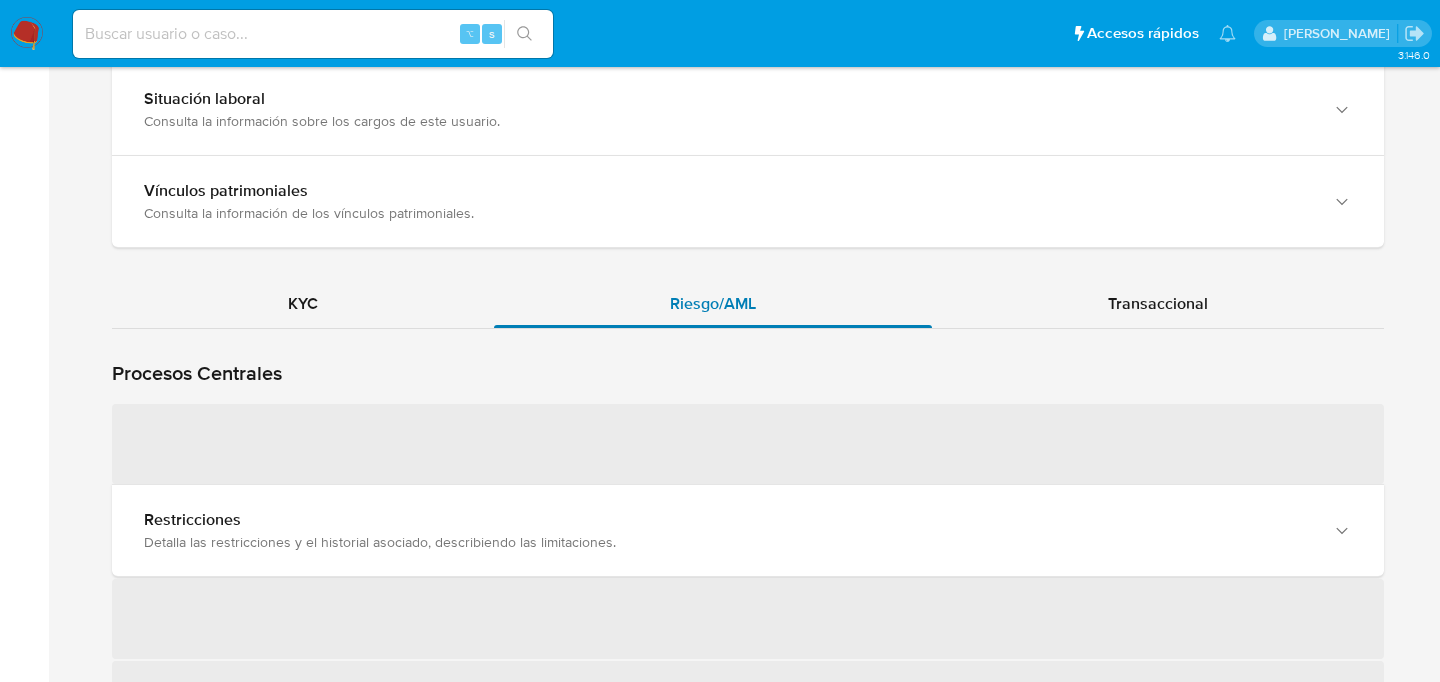click on "Riesgo/AML" at bounding box center [713, 304] 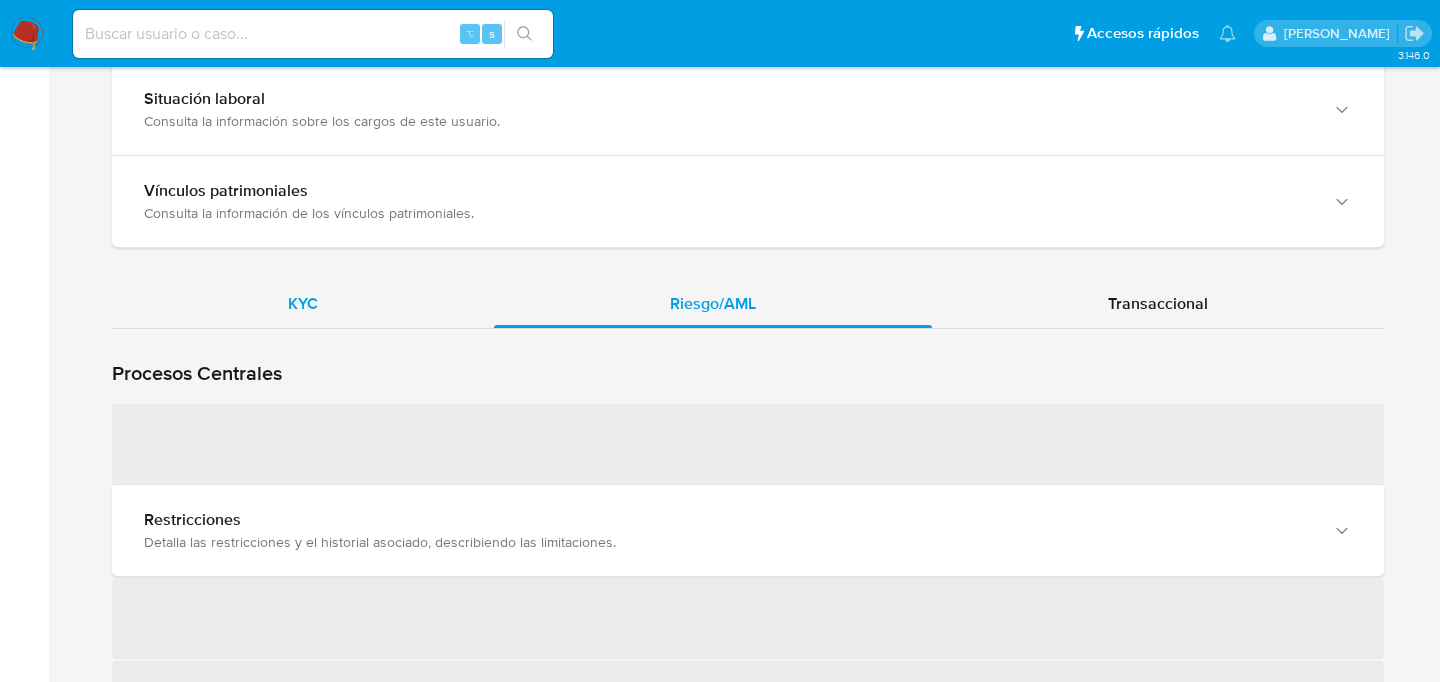 click on "KYC" at bounding box center [303, 304] 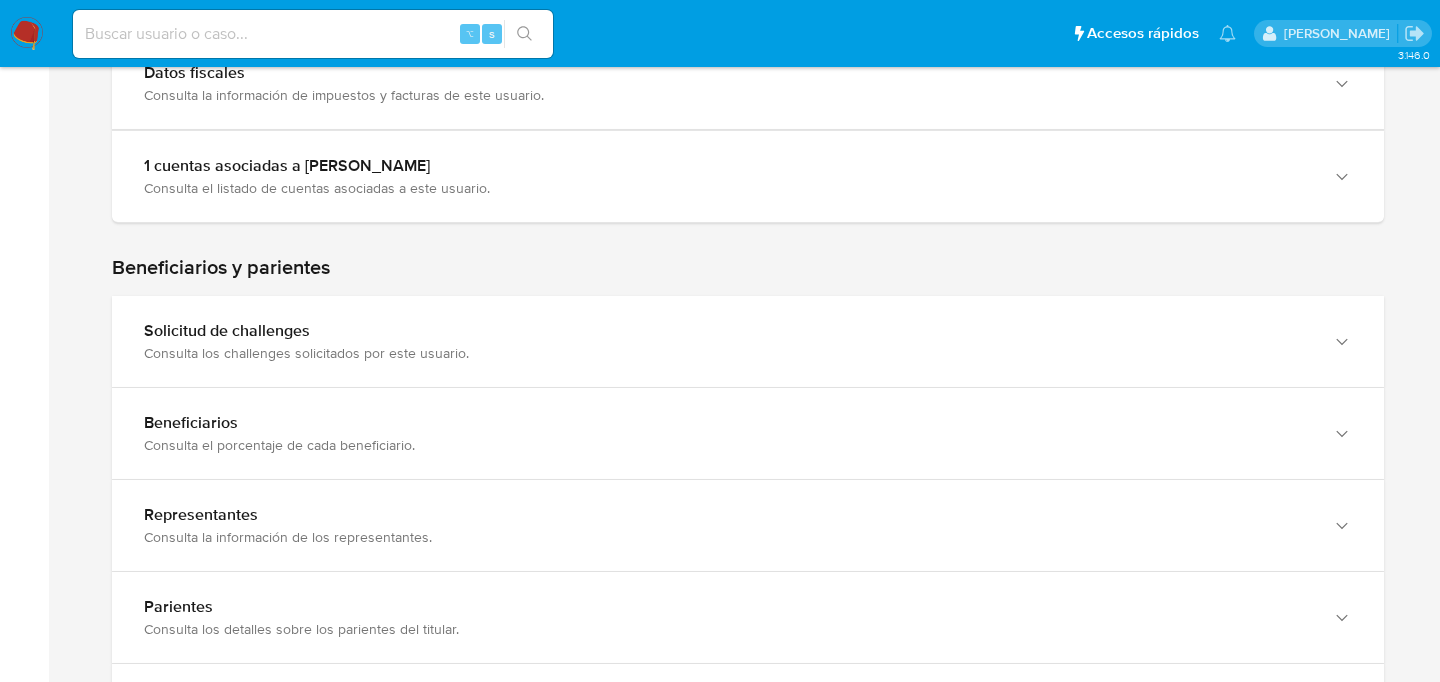 scroll, scrollTop: 925, scrollLeft: 0, axis: vertical 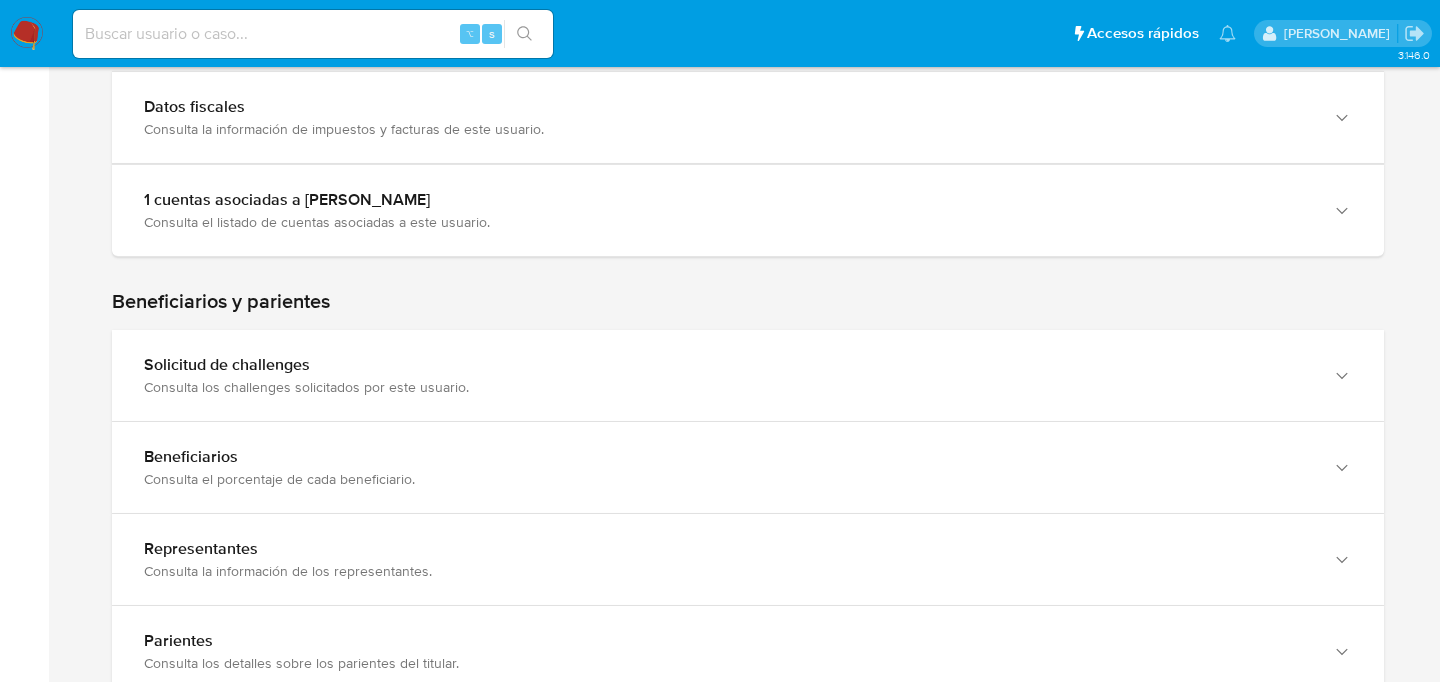 type 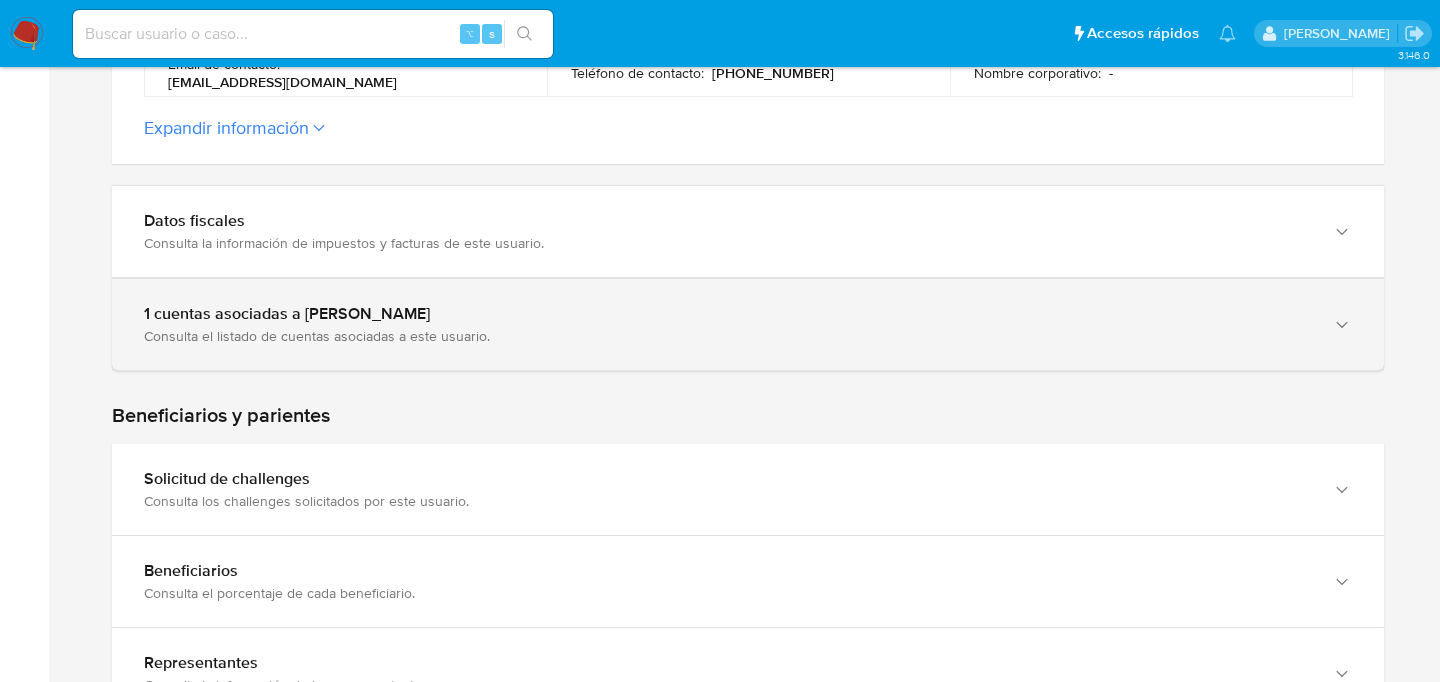 click on "1 cuentas asociadas a Domingo Nicolas Garay" at bounding box center (728, 314) 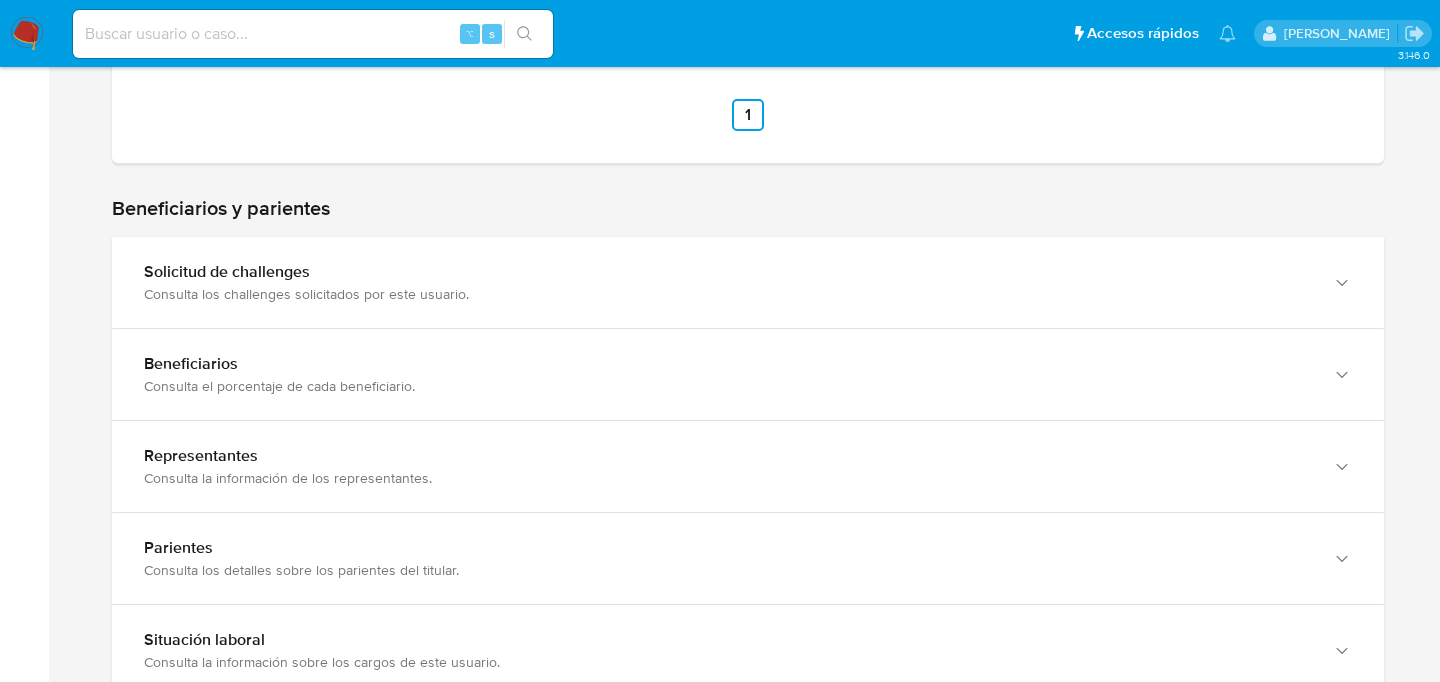 scroll, scrollTop: 795, scrollLeft: 0, axis: vertical 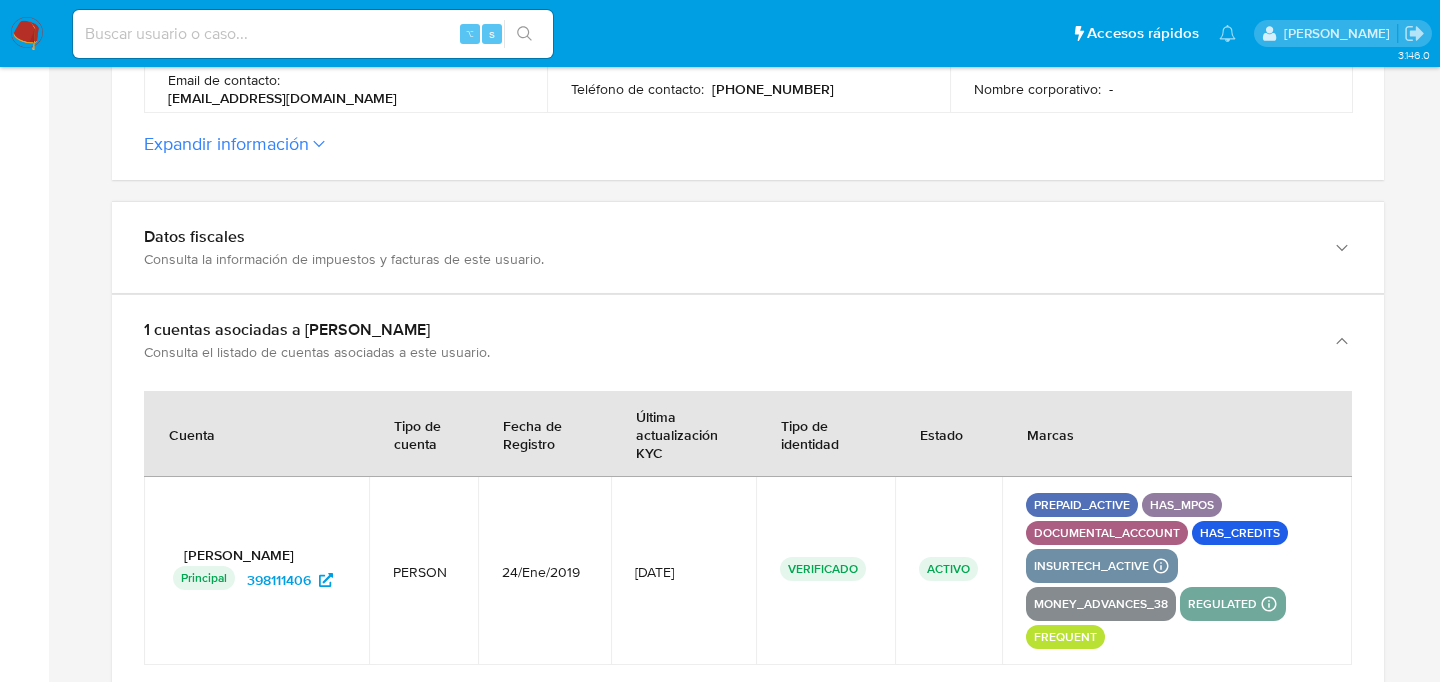 click at bounding box center (313, 34) 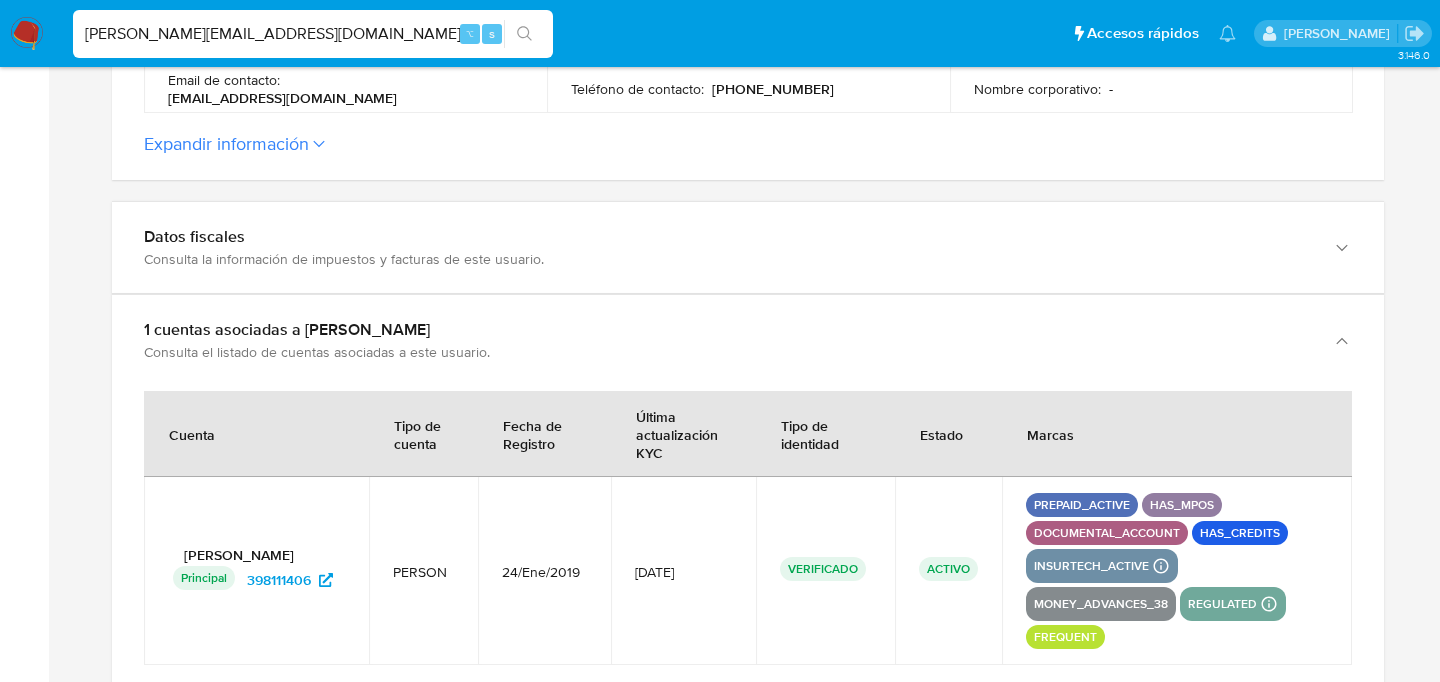 type on "calo.juanma98@gmail.com" 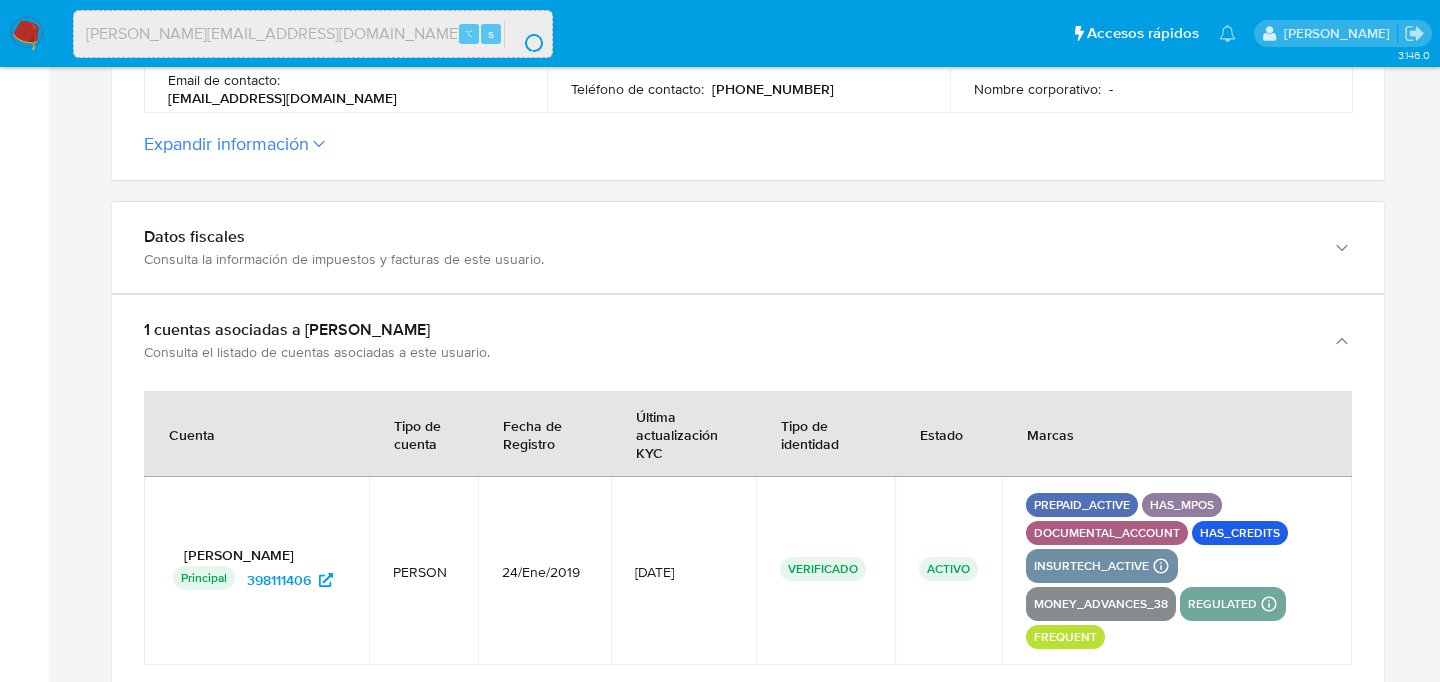 scroll, scrollTop: 0, scrollLeft: 0, axis: both 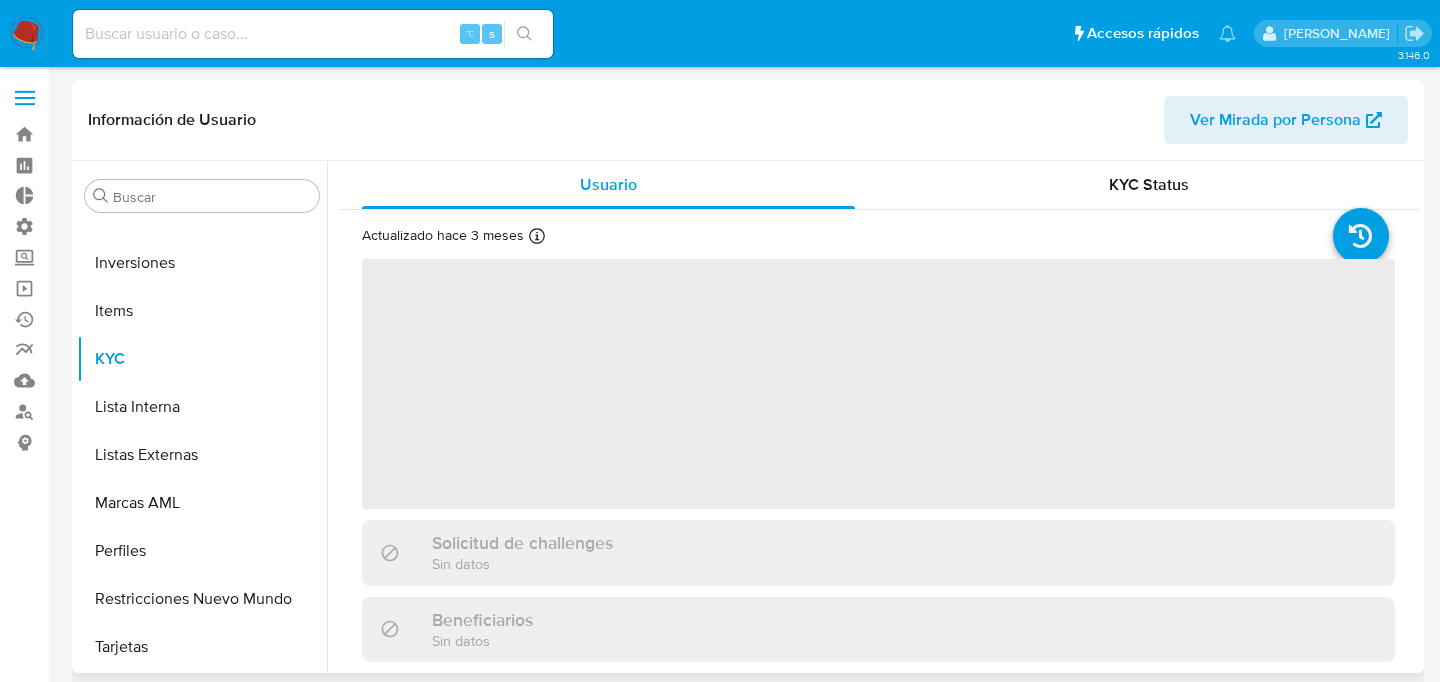 click on "Ver Mirada por Persona" at bounding box center [1275, 120] 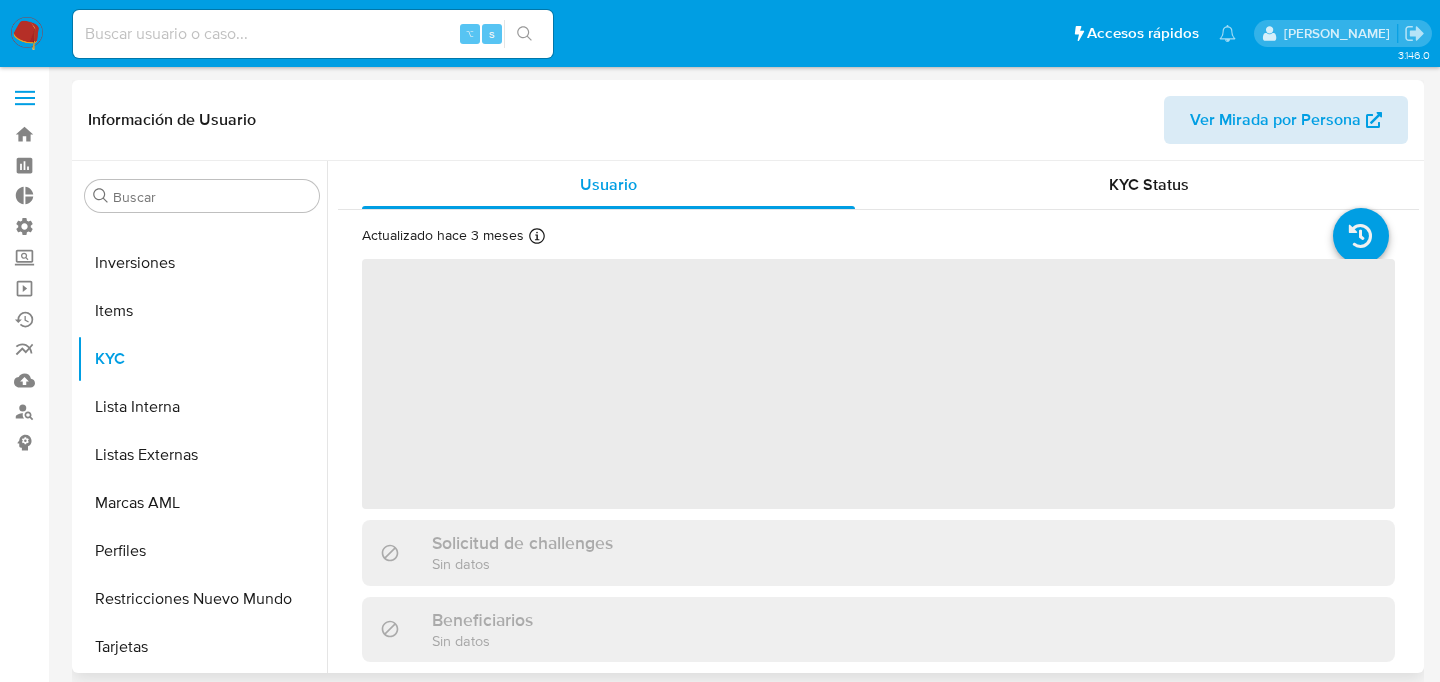 select on "10" 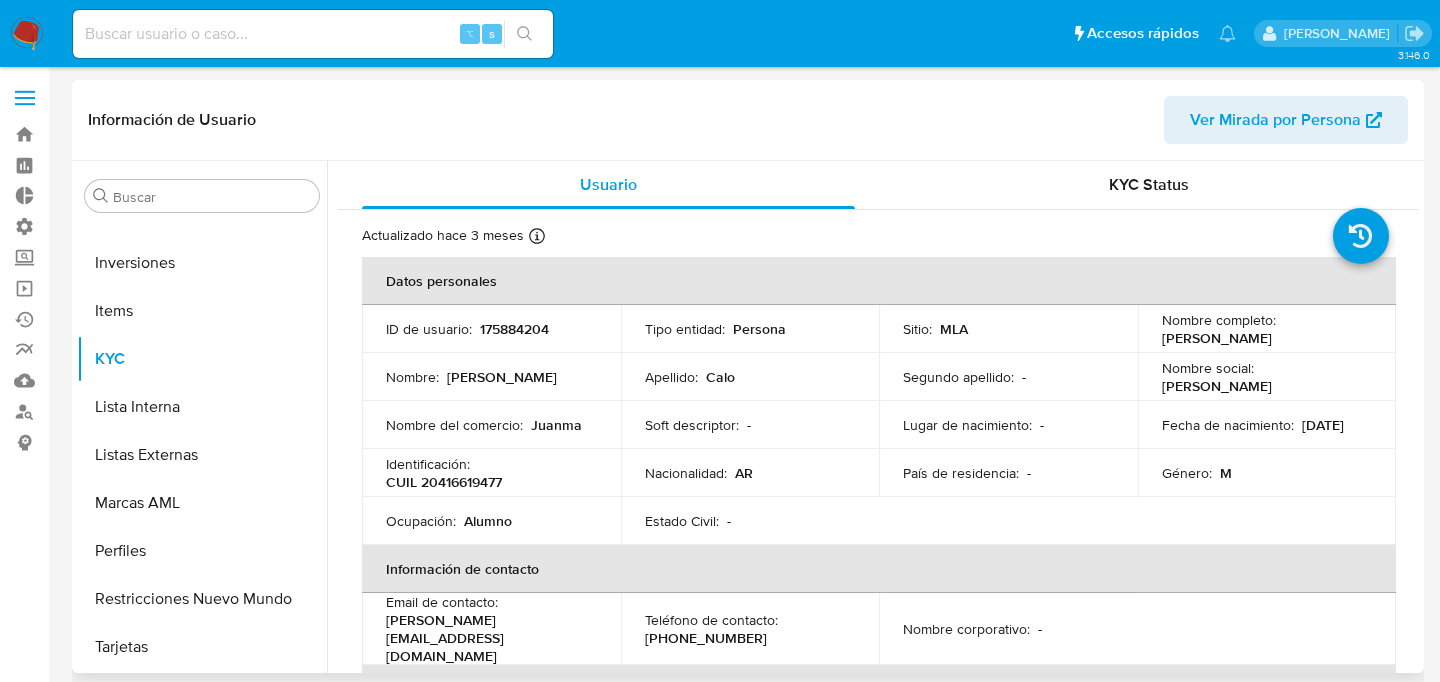 type 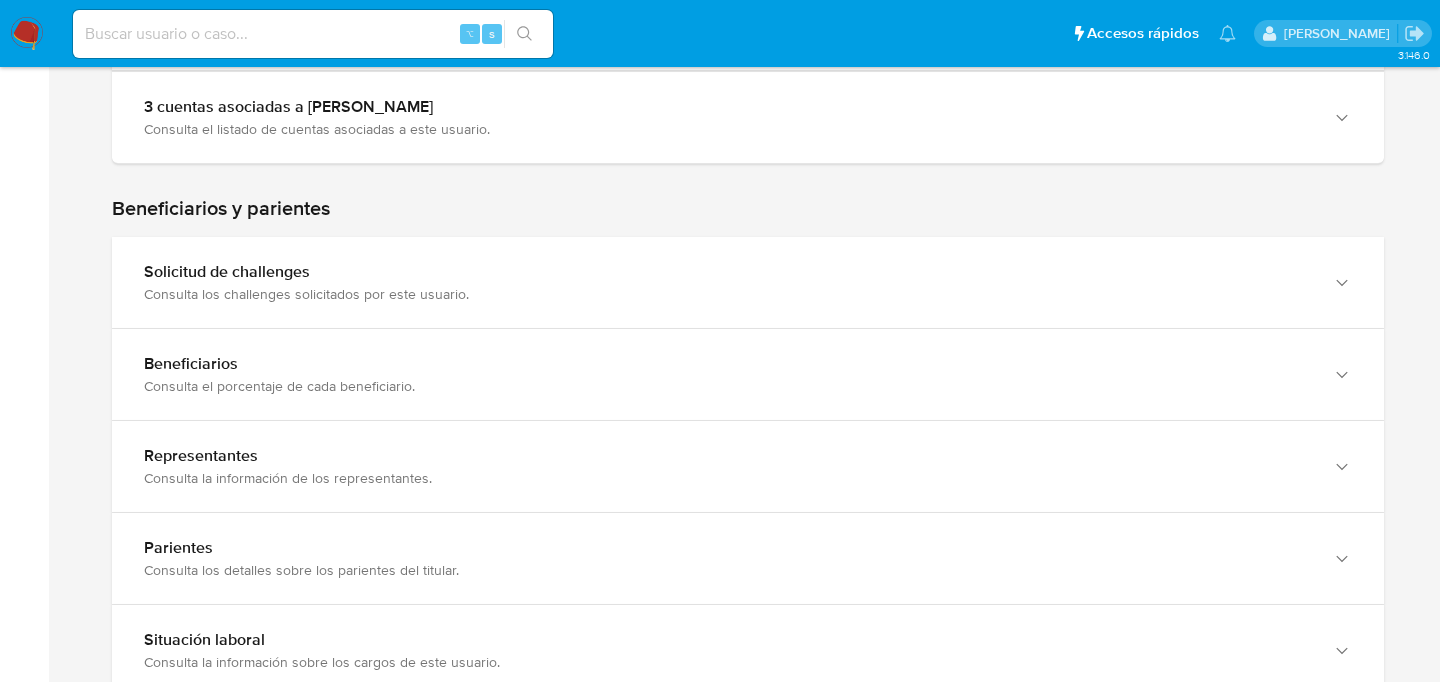 scroll, scrollTop: 1478, scrollLeft: 0, axis: vertical 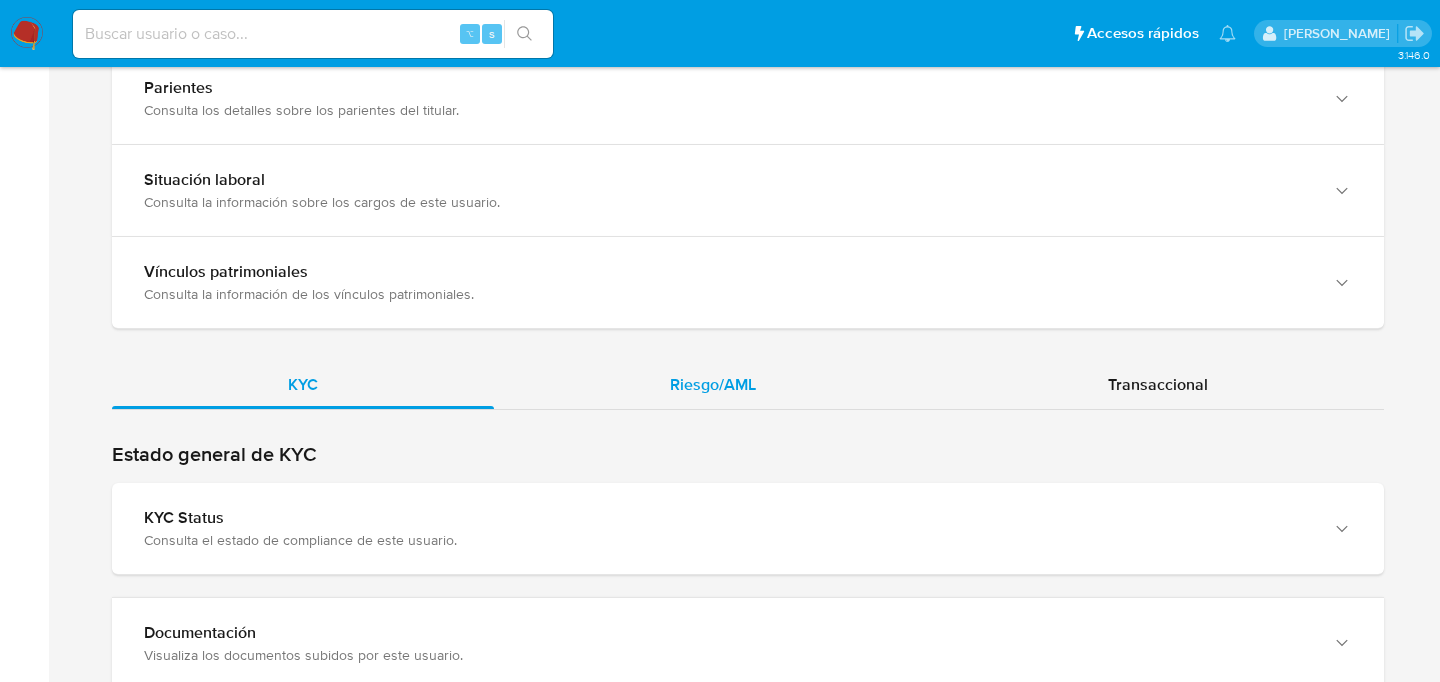 click on "Riesgo/AML" at bounding box center [713, 384] 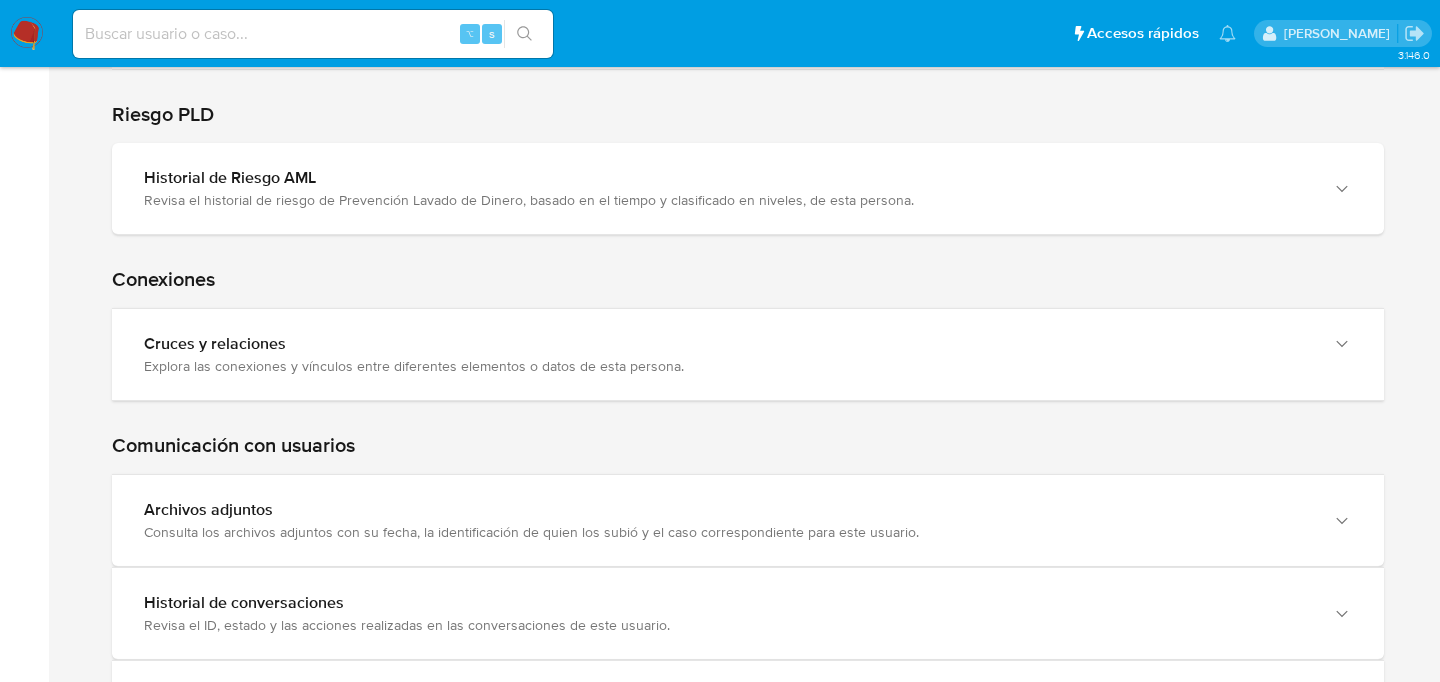scroll, scrollTop: 2611, scrollLeft: 0, axis: vertical 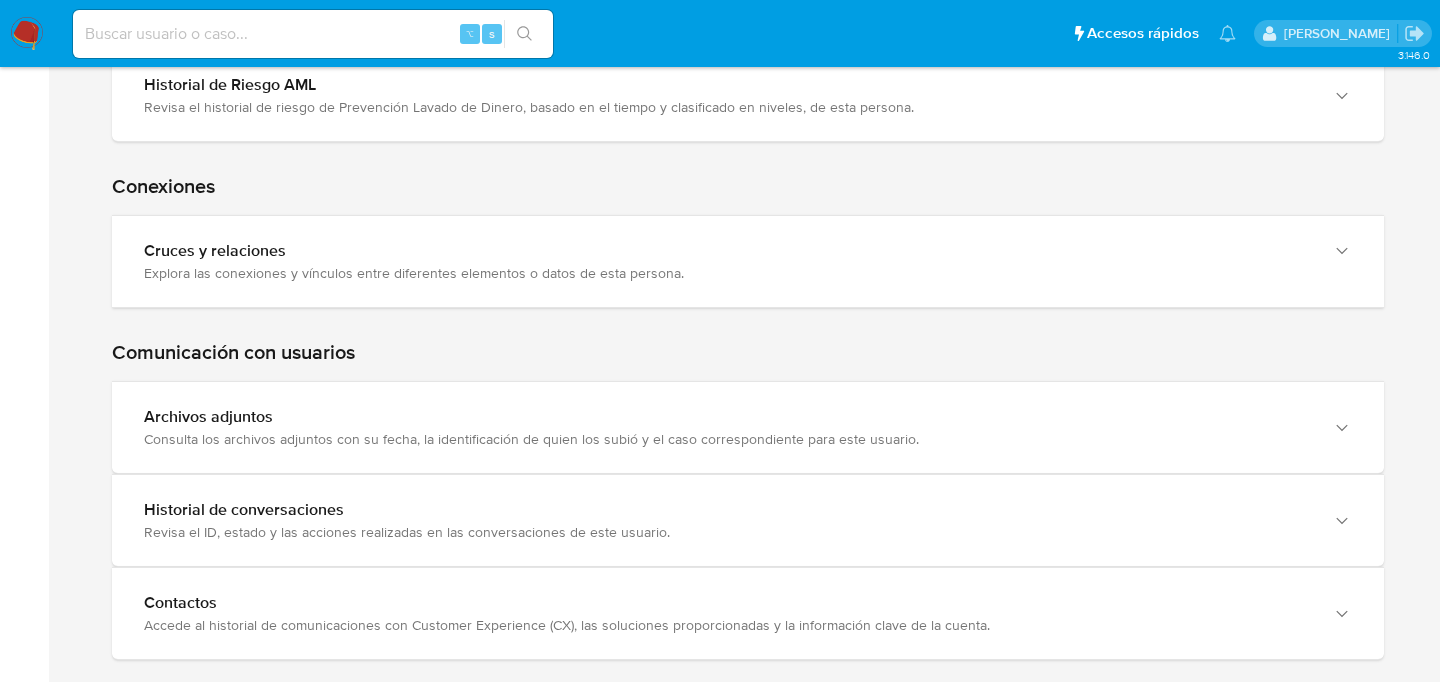 click on "Explora las conexiones y vínculos entre diferentes elementos o datos de esta persona." at bounding box center (728, 273) 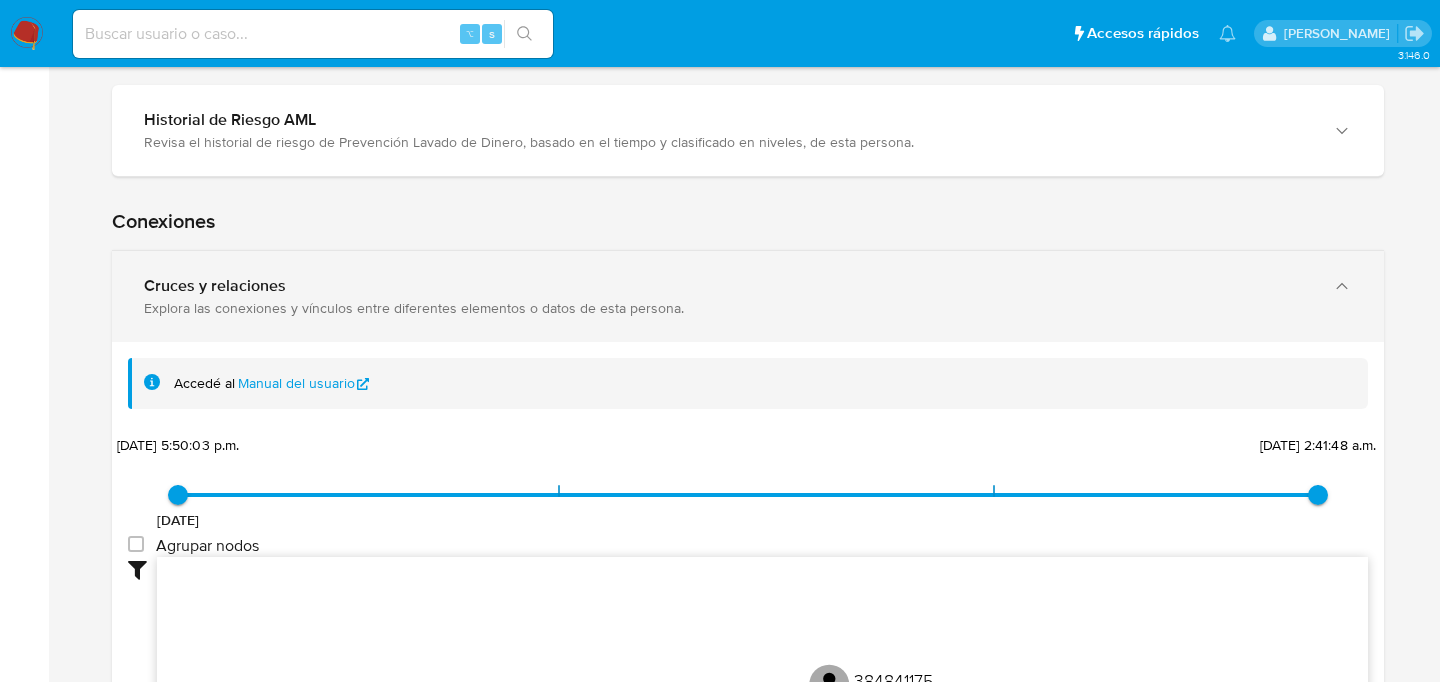 click on "Cruces y relaciones Explora las conexiones y vínculos entre diferentes elementos o datos de esta persona." at bounding box center [748, 296] 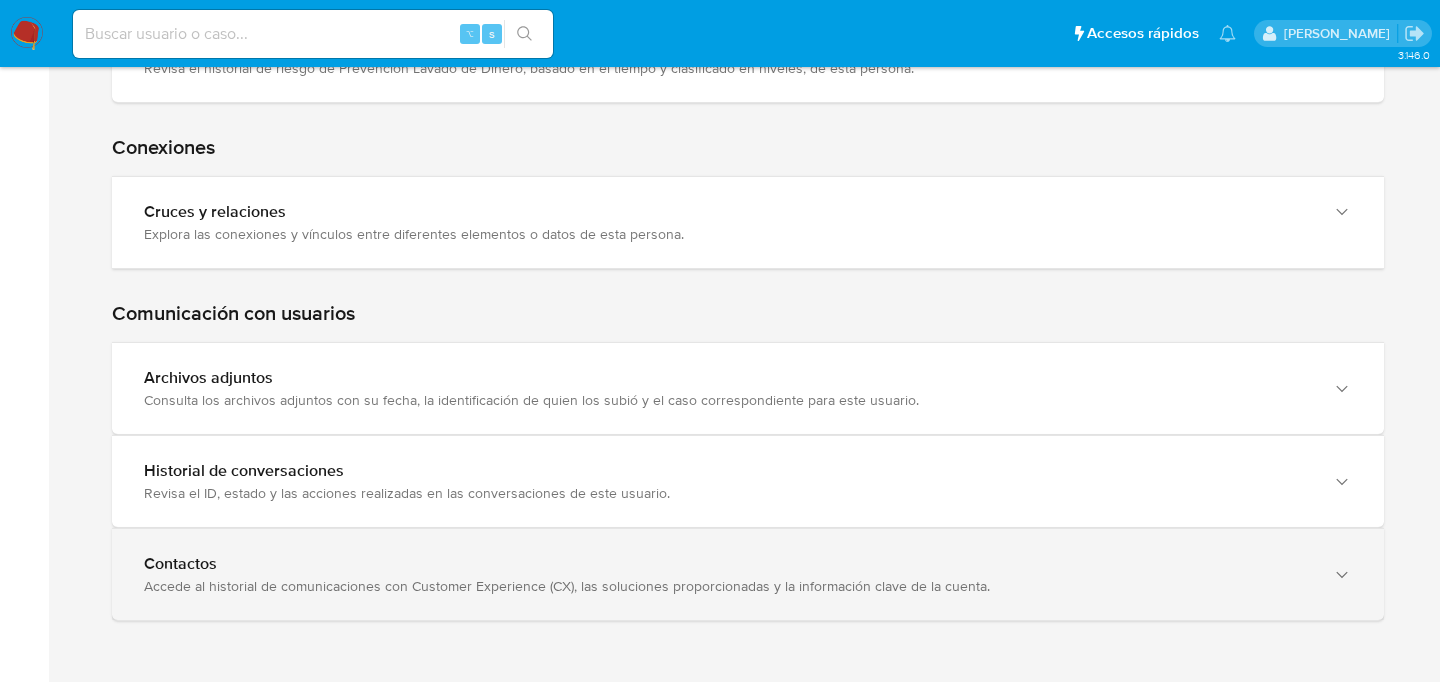 click on "Contactos" at bounding box center (728, 564) 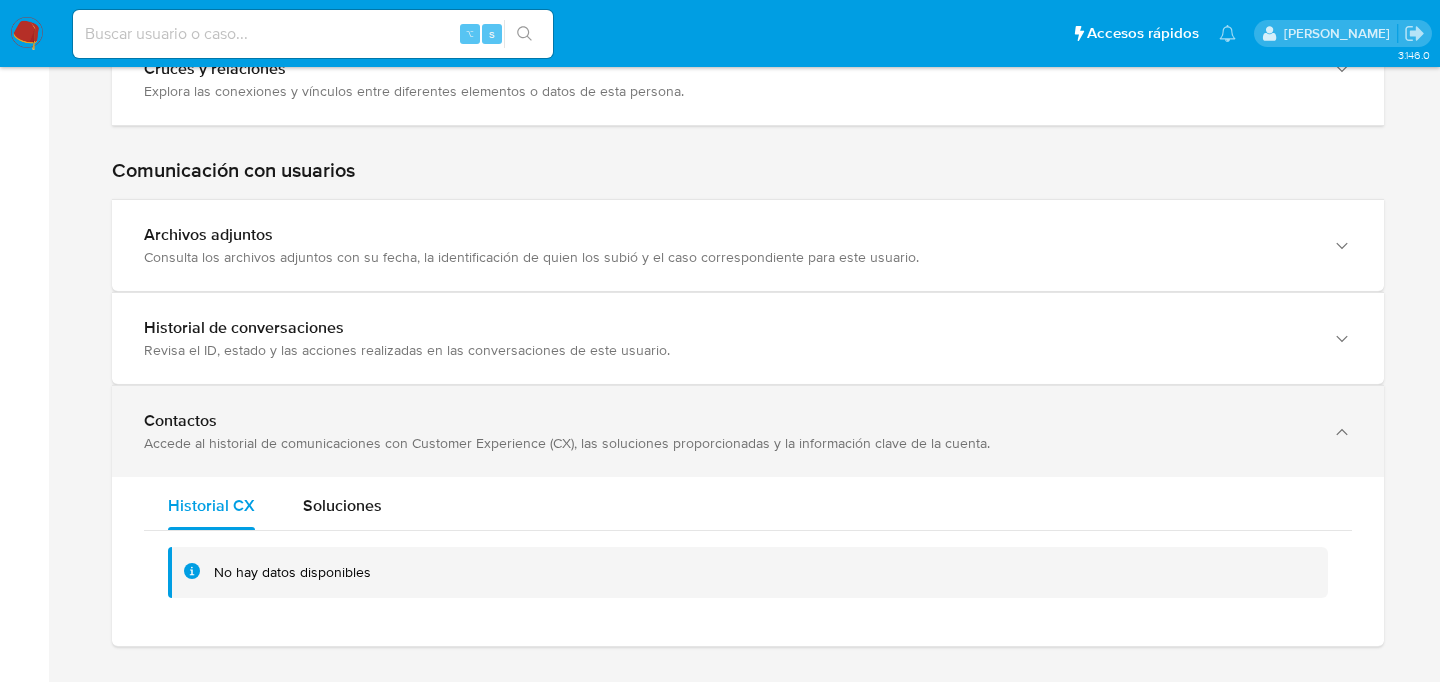 scroll, scrollTop: 2819, scrollLeft: 0, axis: vertical 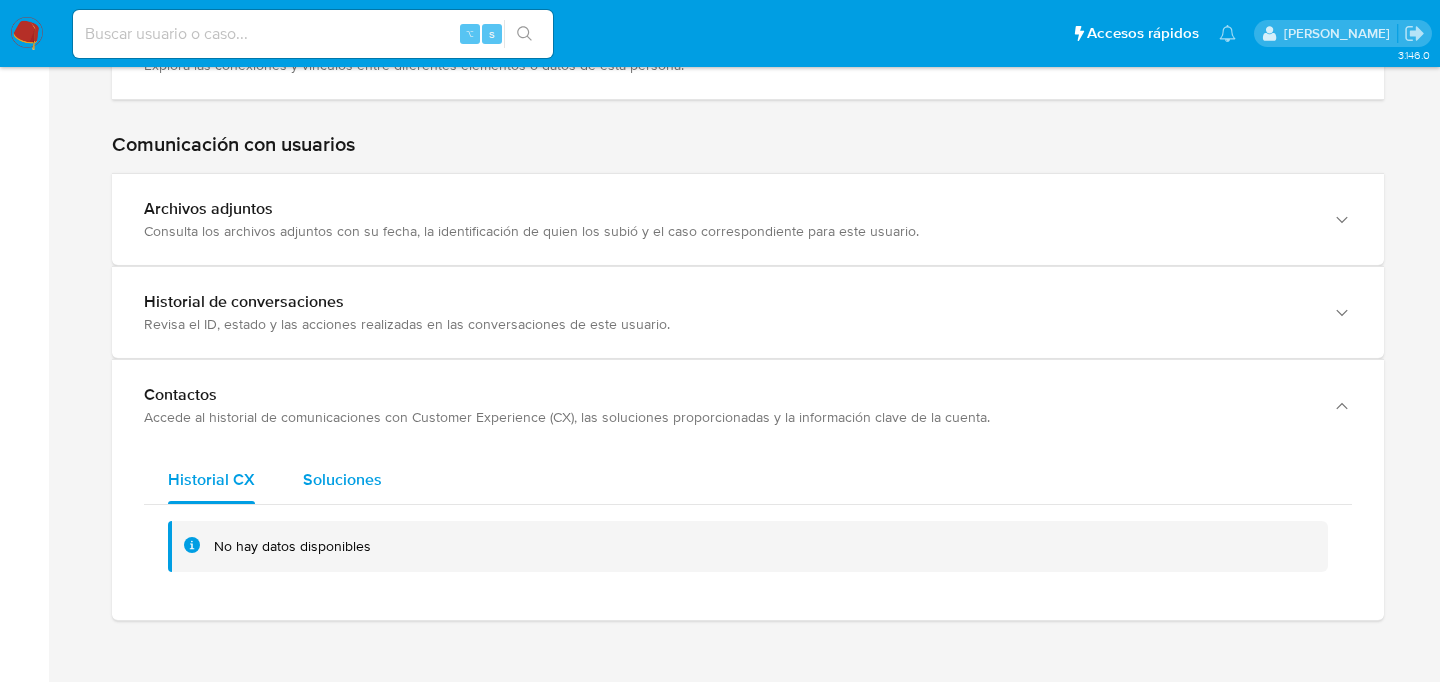 click on "Soluciones" at bounding box center (342, 479) 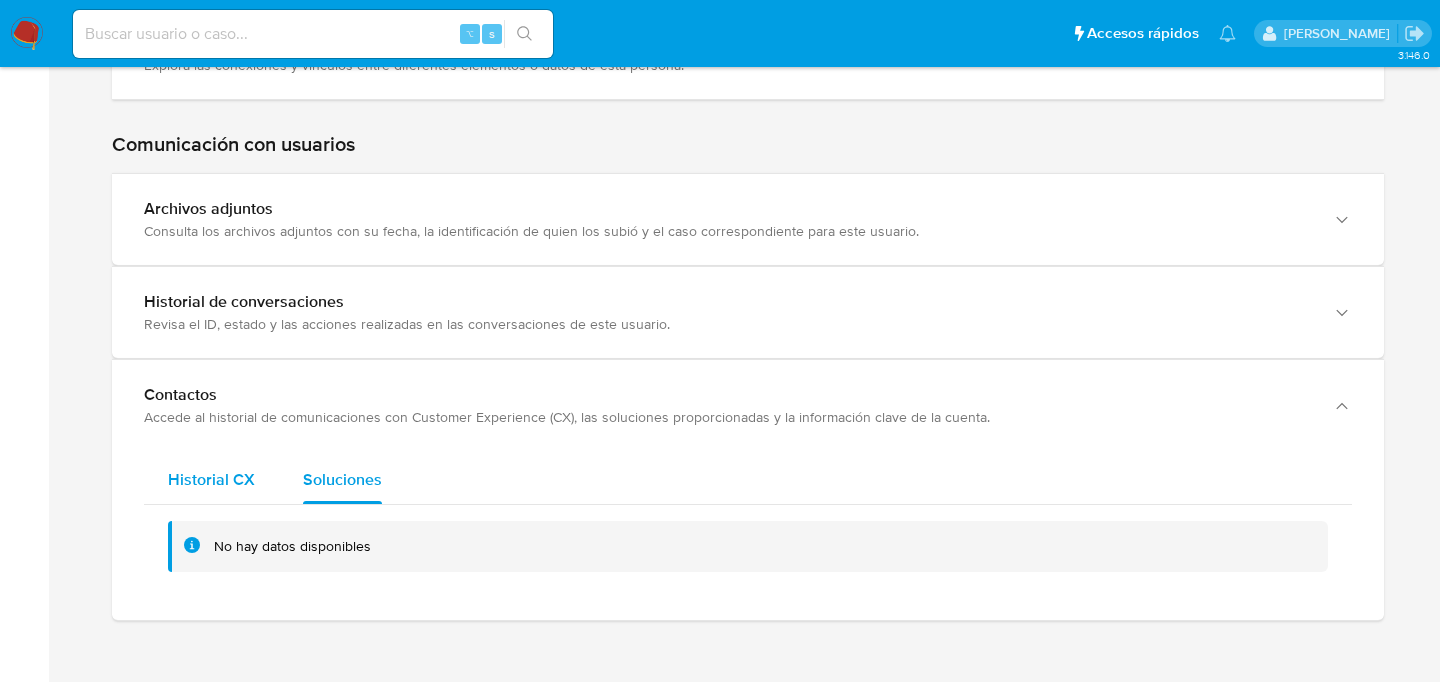 click on "Historial CX" at bounding box center (211, 480) 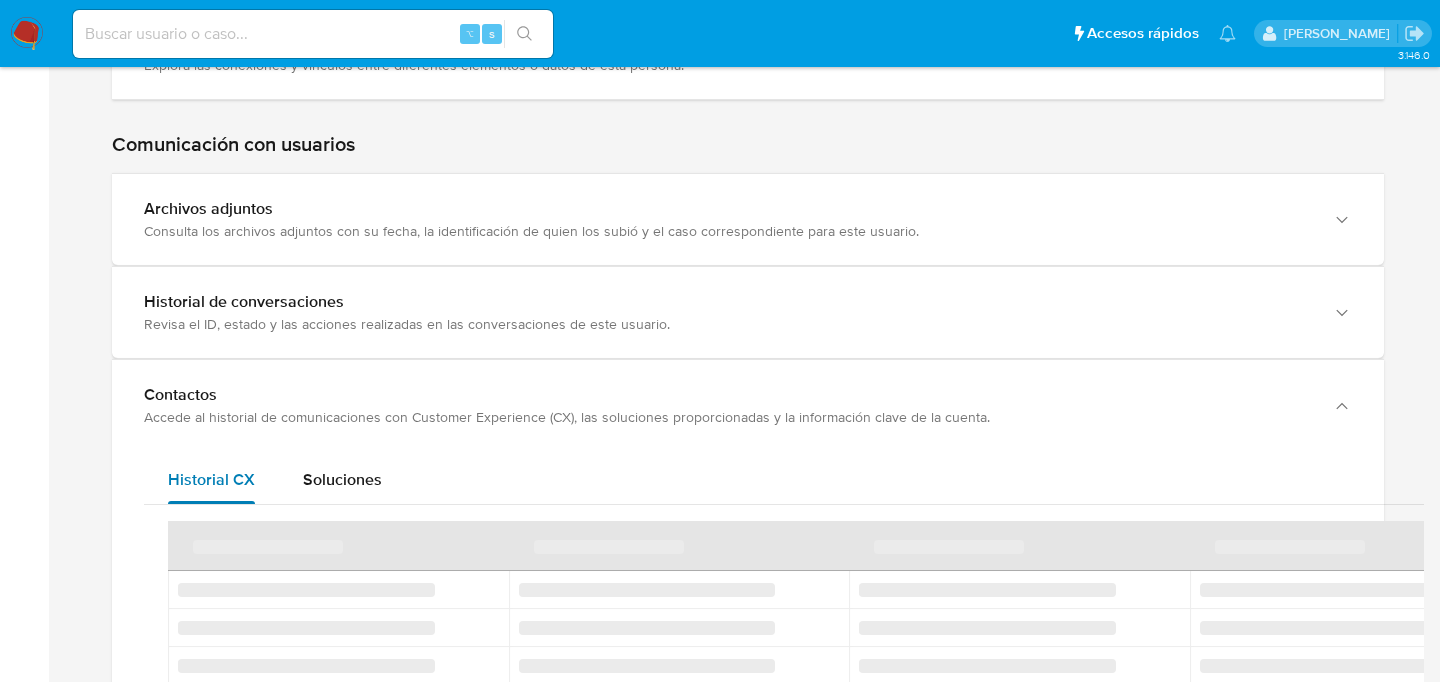 click on "Historial CX" at bounding box center (211, 480) 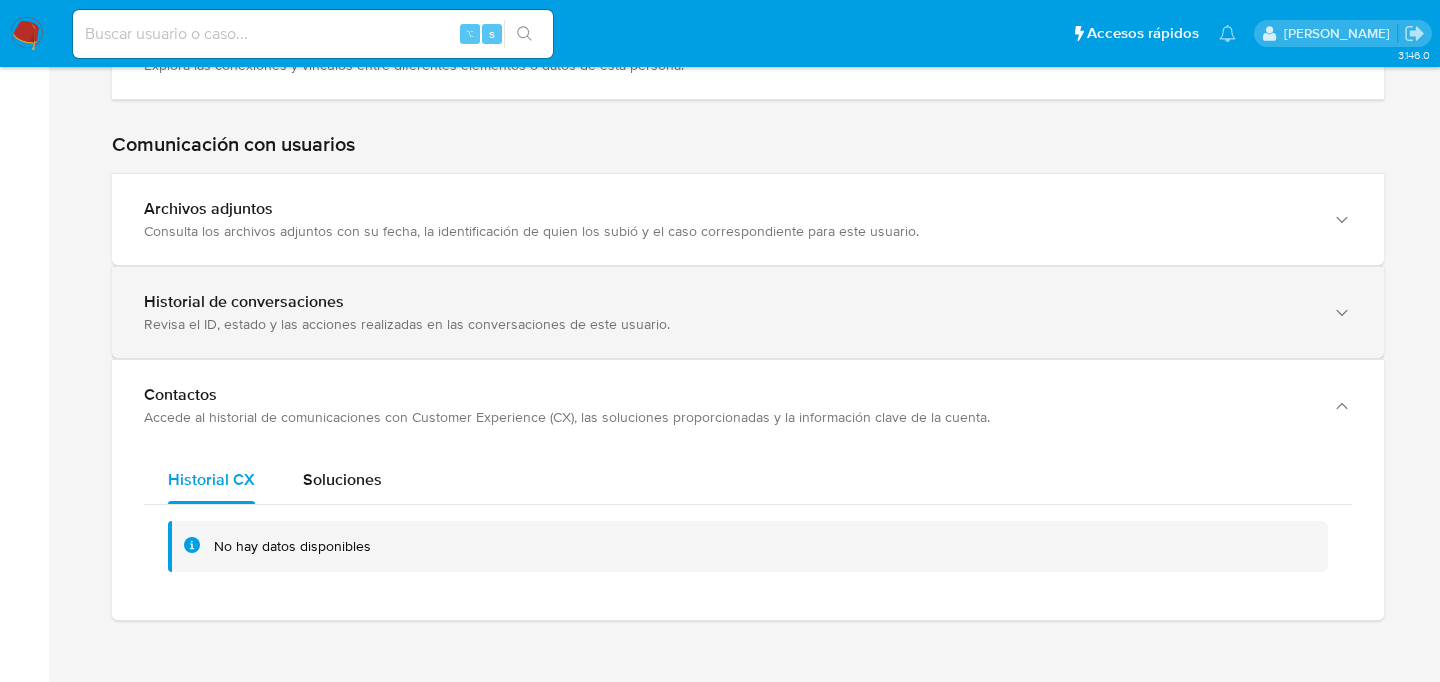 click on "Revisa el ID, estado y las acciones realizadas en las conversaciones de este usuario." at bounding box center [728, 324] 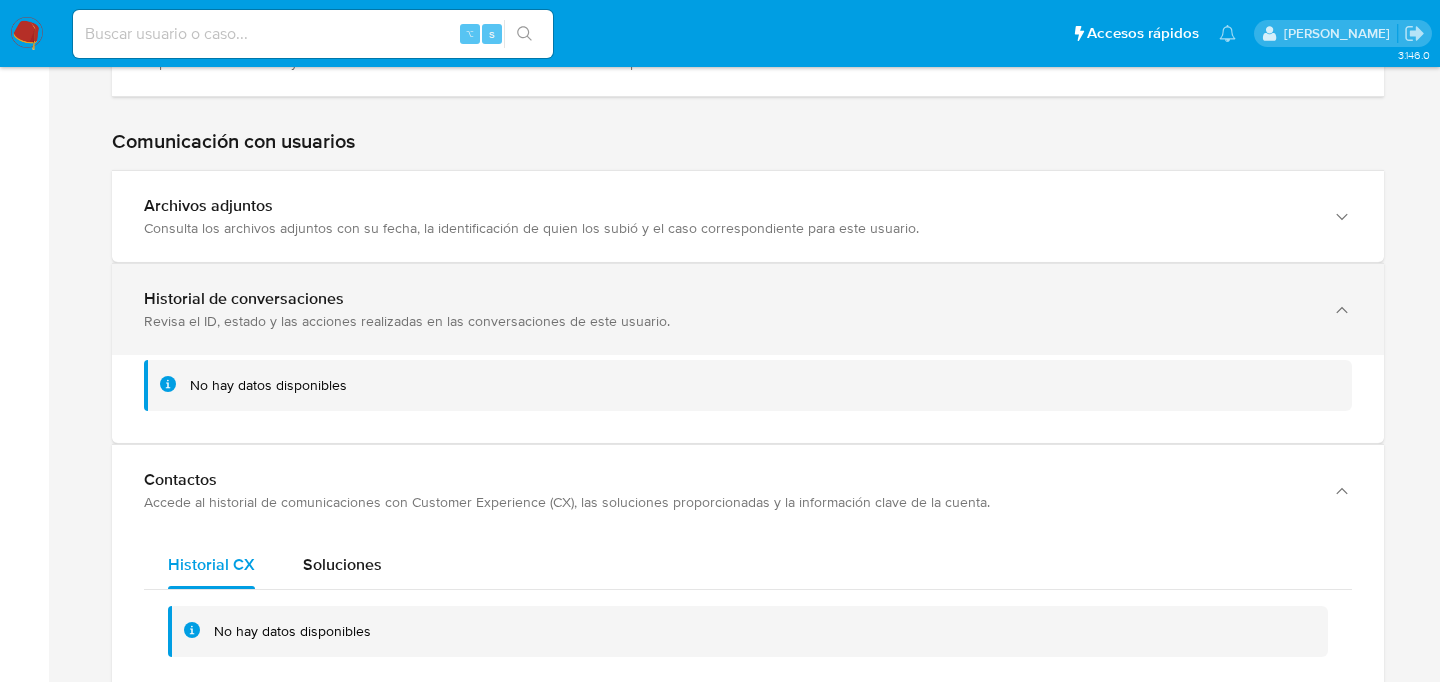 scroll, scrollTop: 2817, scrollLeft: 0, axis: vertical 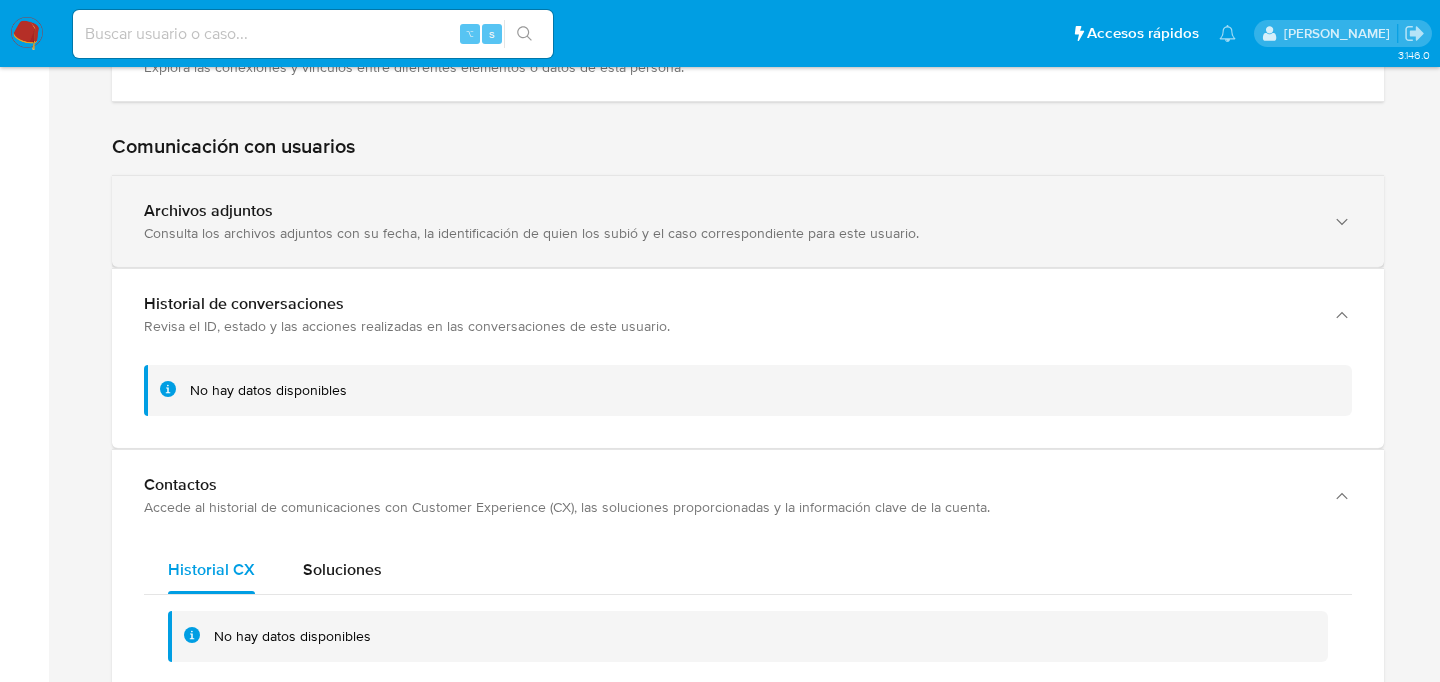 click on "Archivos adjuntos Consulta los archivos adjuntos con su fecha, la identificación de quien los subió y el caso correspondiente para este usuario." at bounding box center [748, 221] 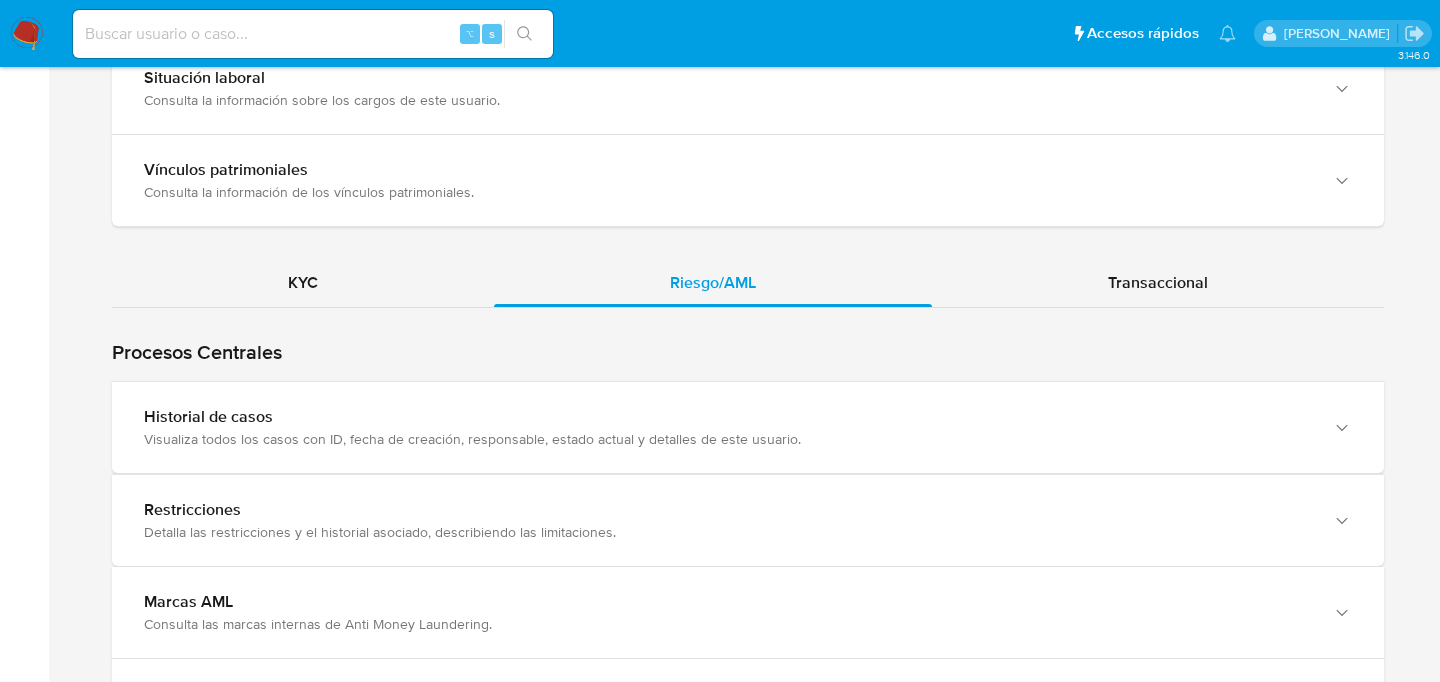 scroll, scrollTop: 1573, scrollLeft: 0, axis: vertical 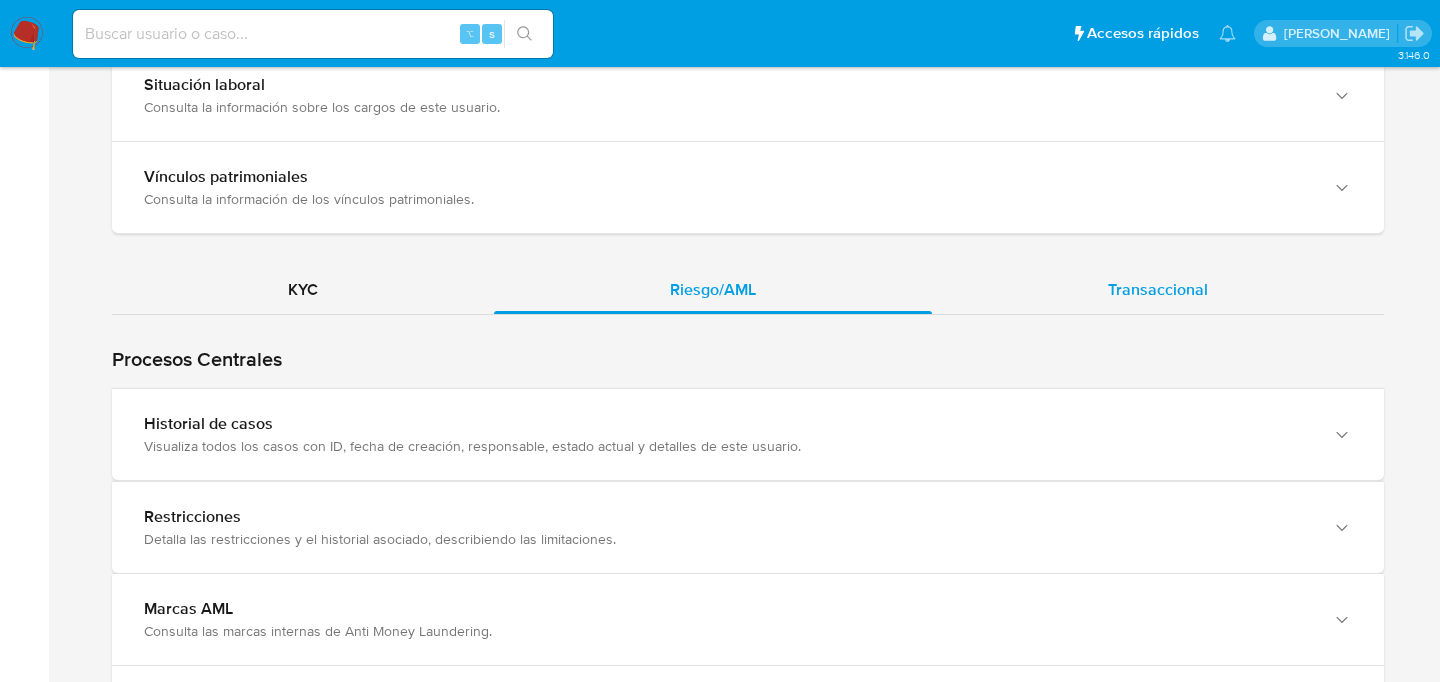 click on "Transaccional" at bounding box center [1158, 290] 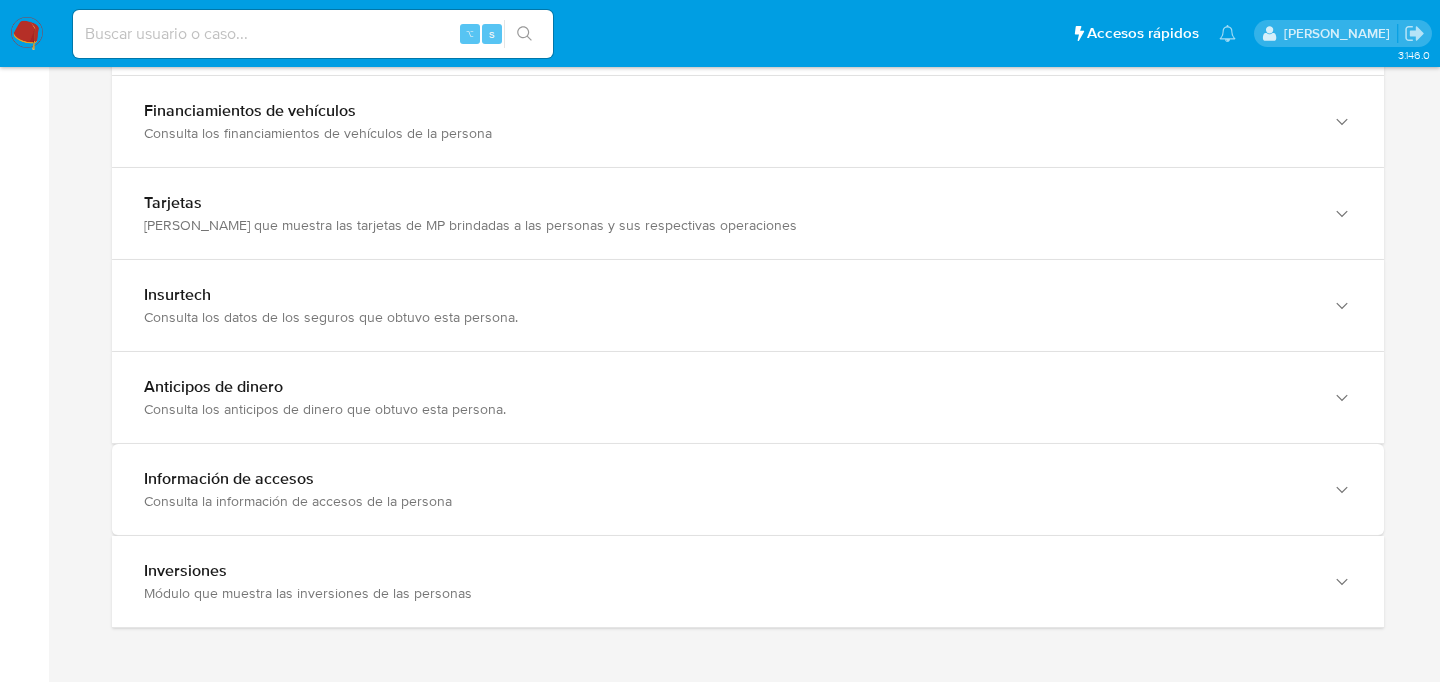 scroll, scrollTop: 2449, scrollLeft: 0, axis: vertical 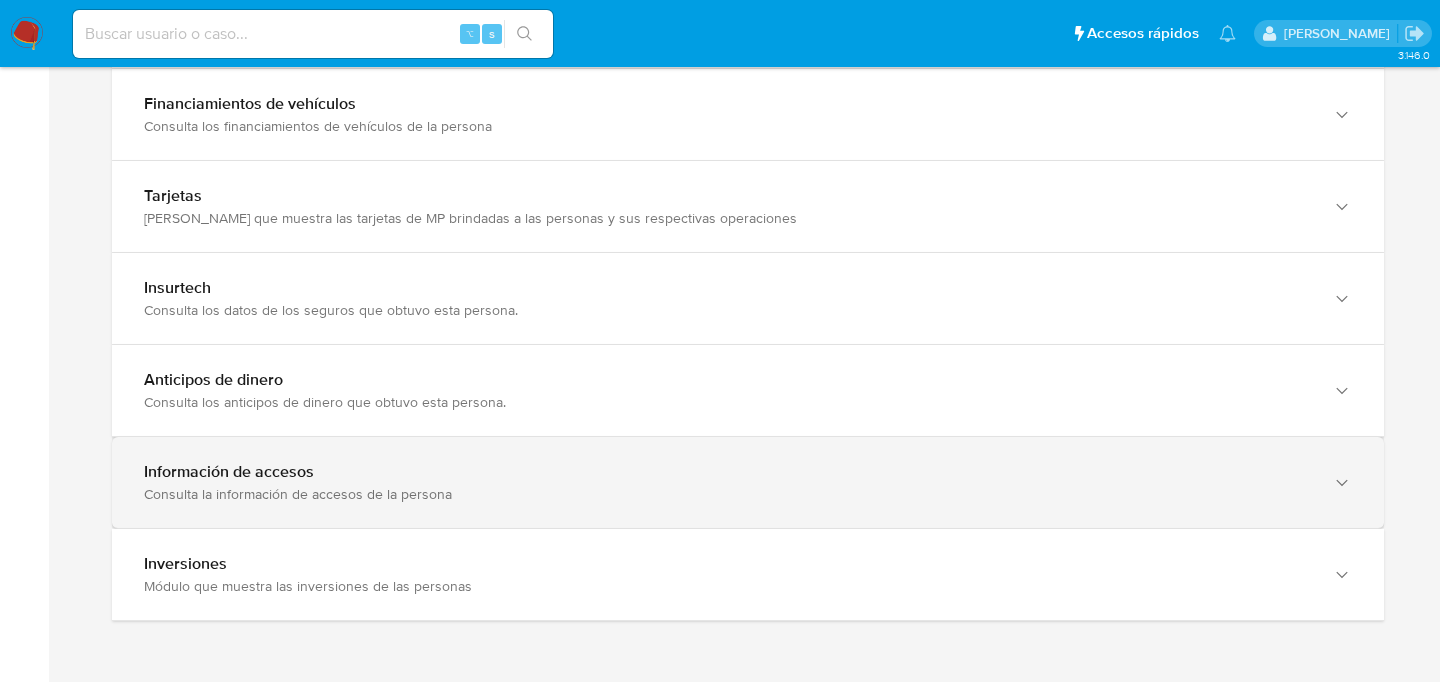 click on "Información de accesos Consulta la información de accesos de la persona" at bounding box center (748, 482) 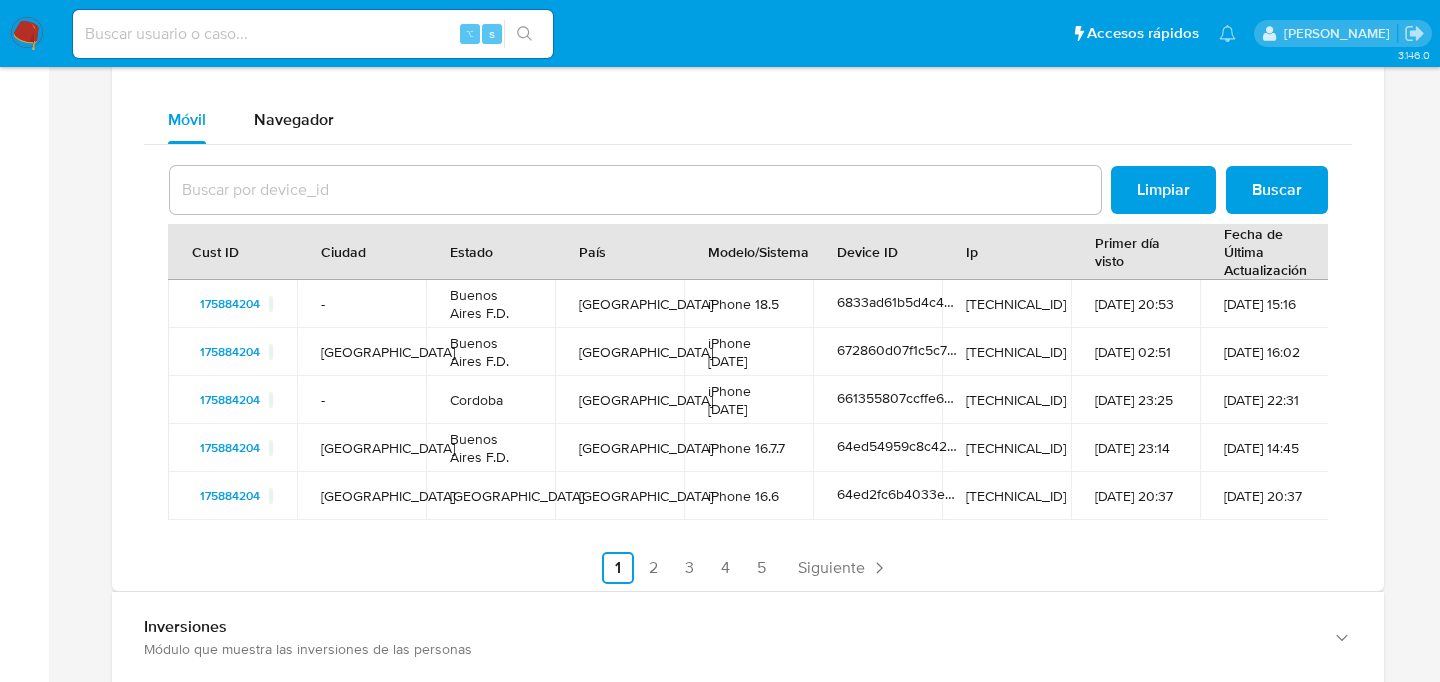scroll, scrollTop: 2881, scrollLeft: 0, axis: vertical 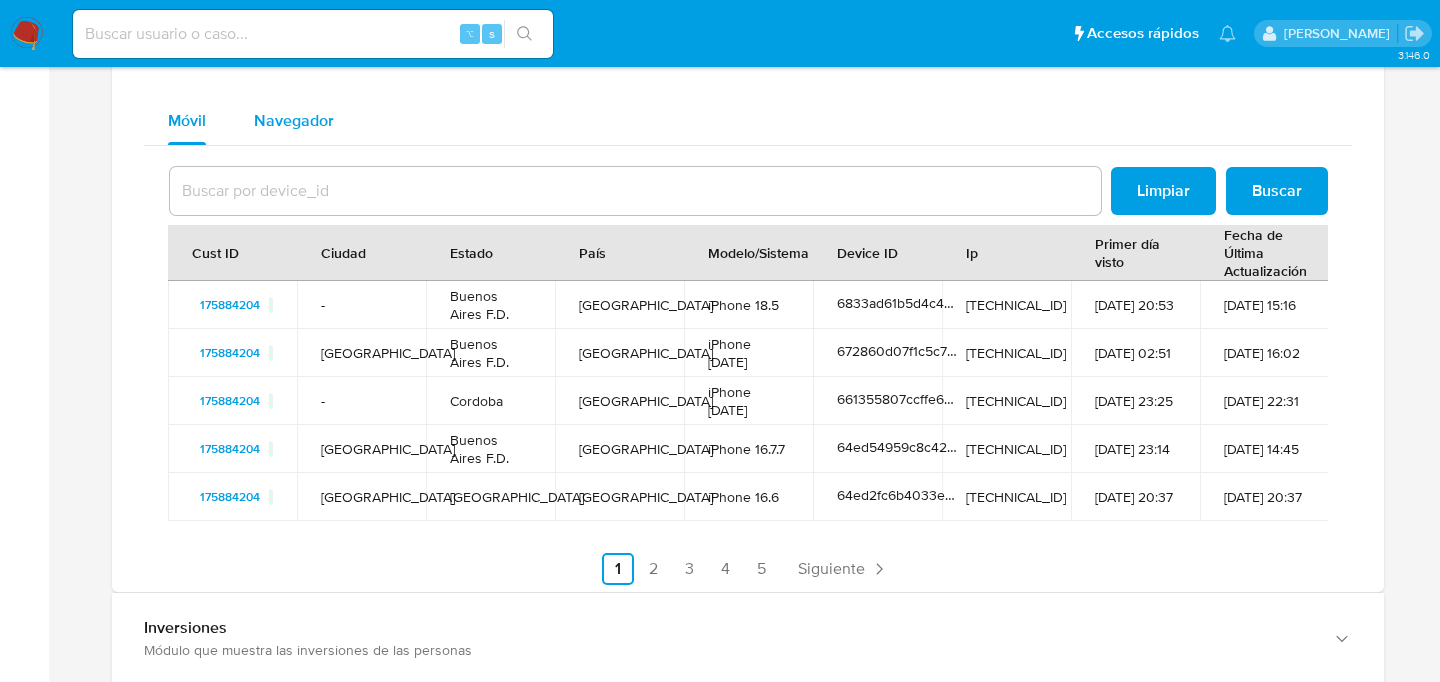 click on "Navegador" at bounding box center [294, 120] 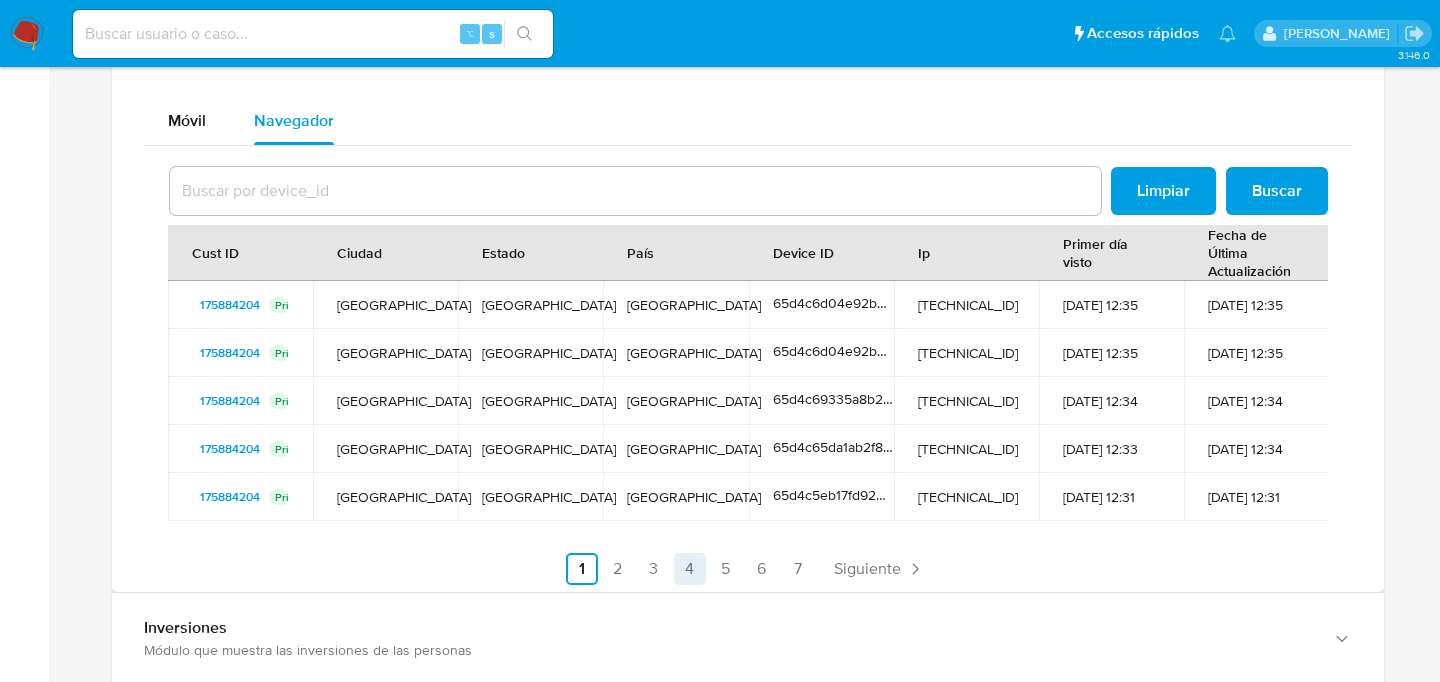 click on "4" at bounding box center [690, 569] 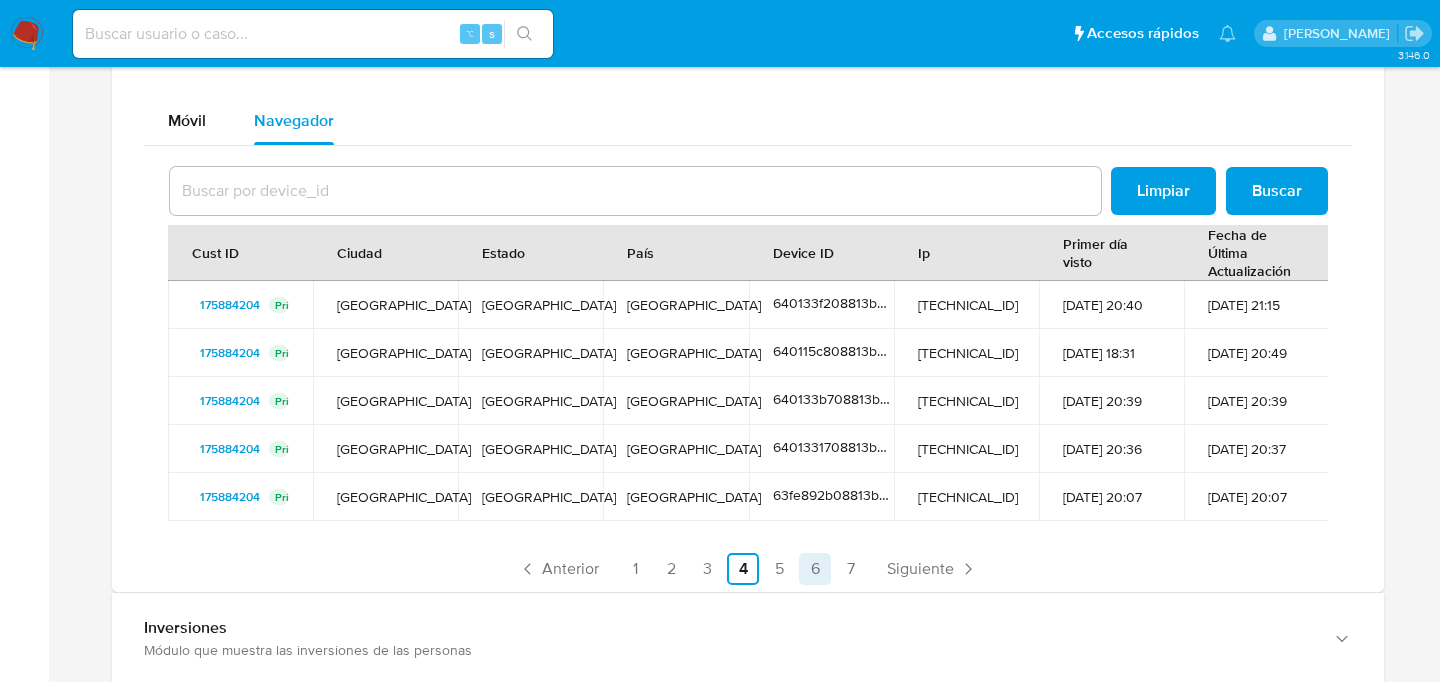 click on "6" at bounding box center [815, 569] 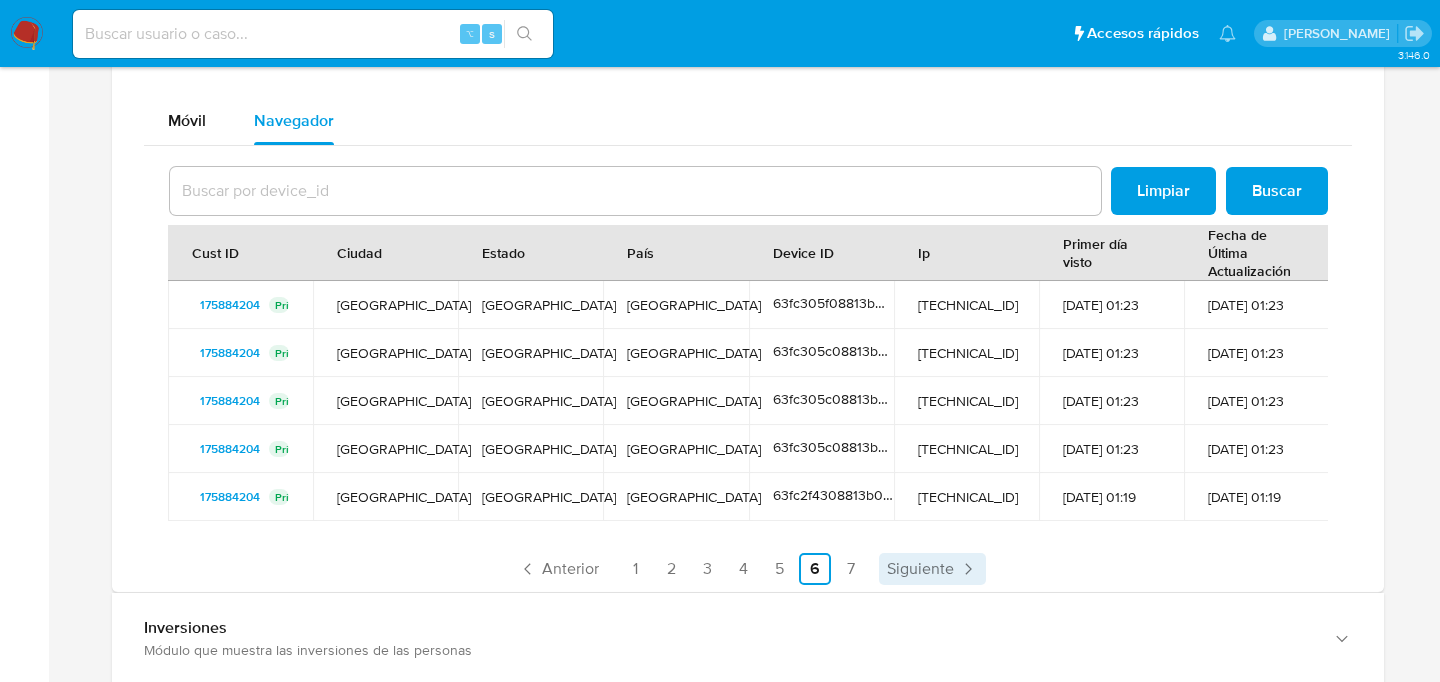 click on "Siguiente" at bounding box center [932, 569] 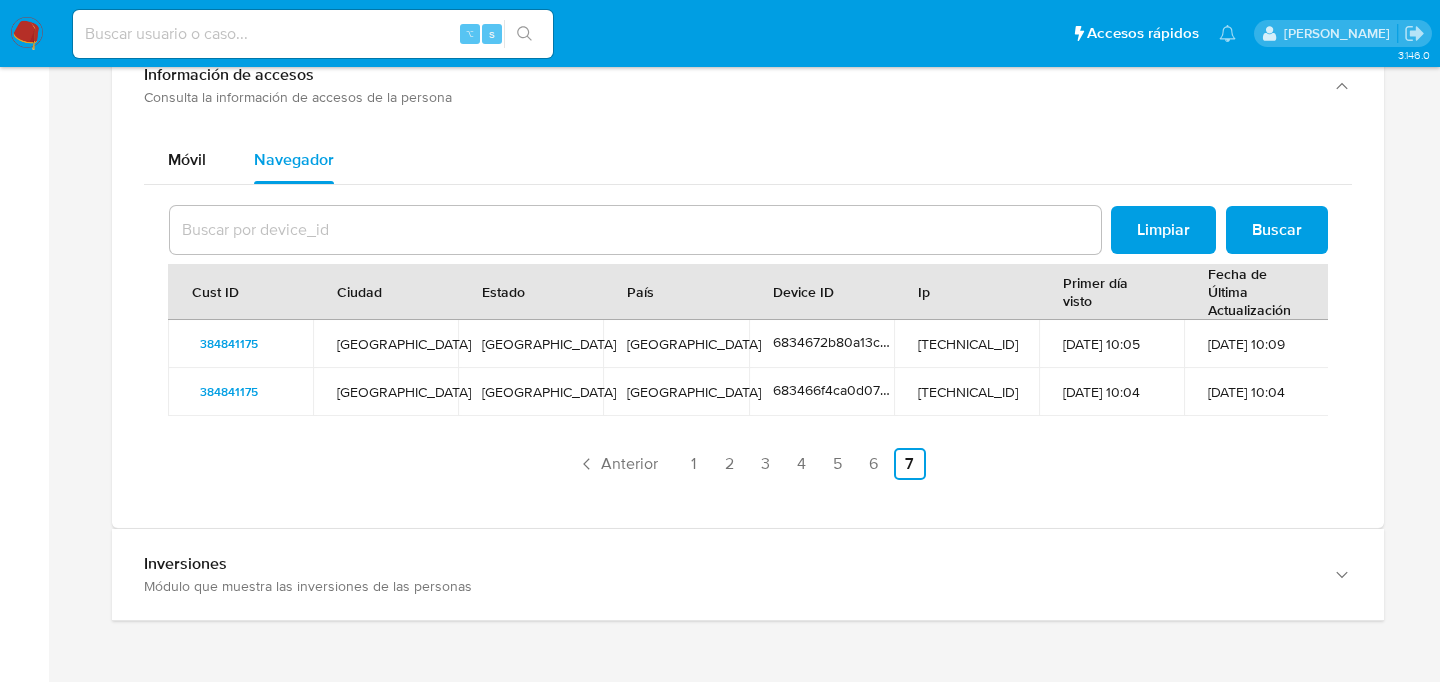 scroll, scrollTop: 2846, scrollLeft: 0, axis: vertical 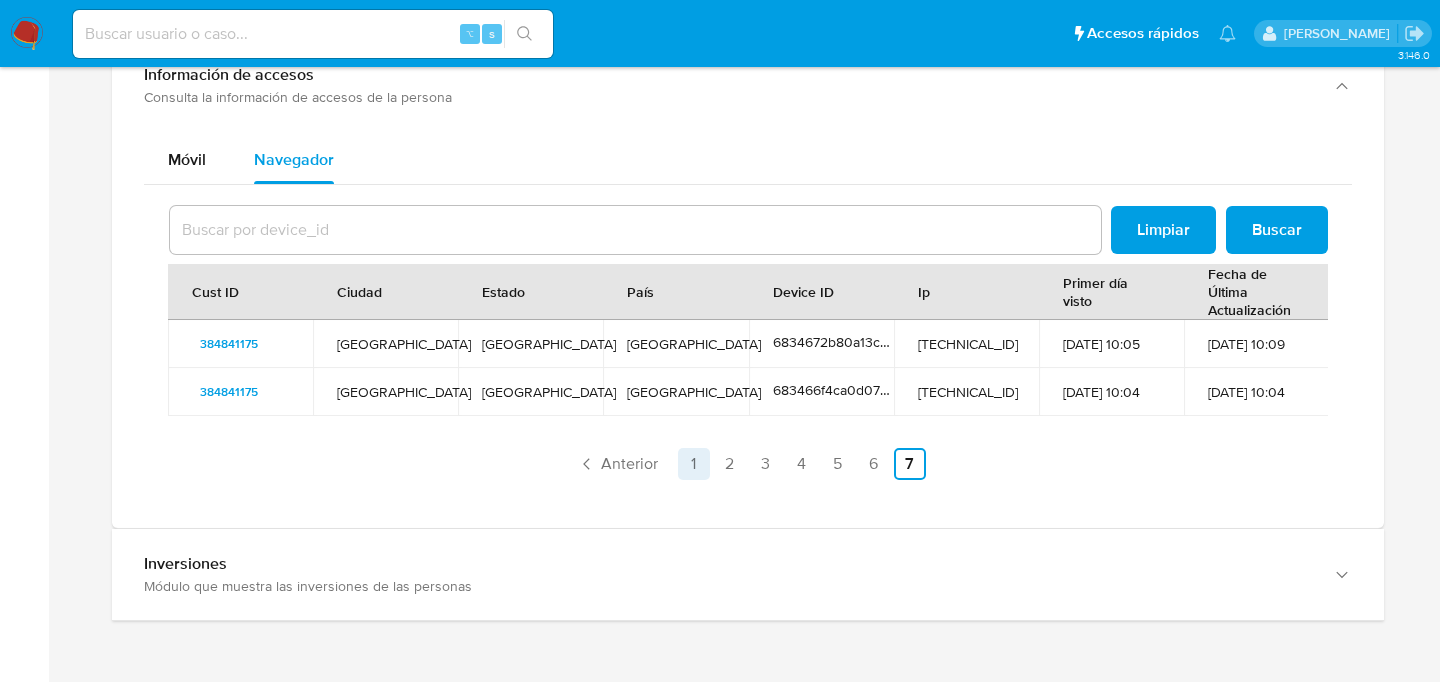 click on "1" at bounding box center [694, 464] 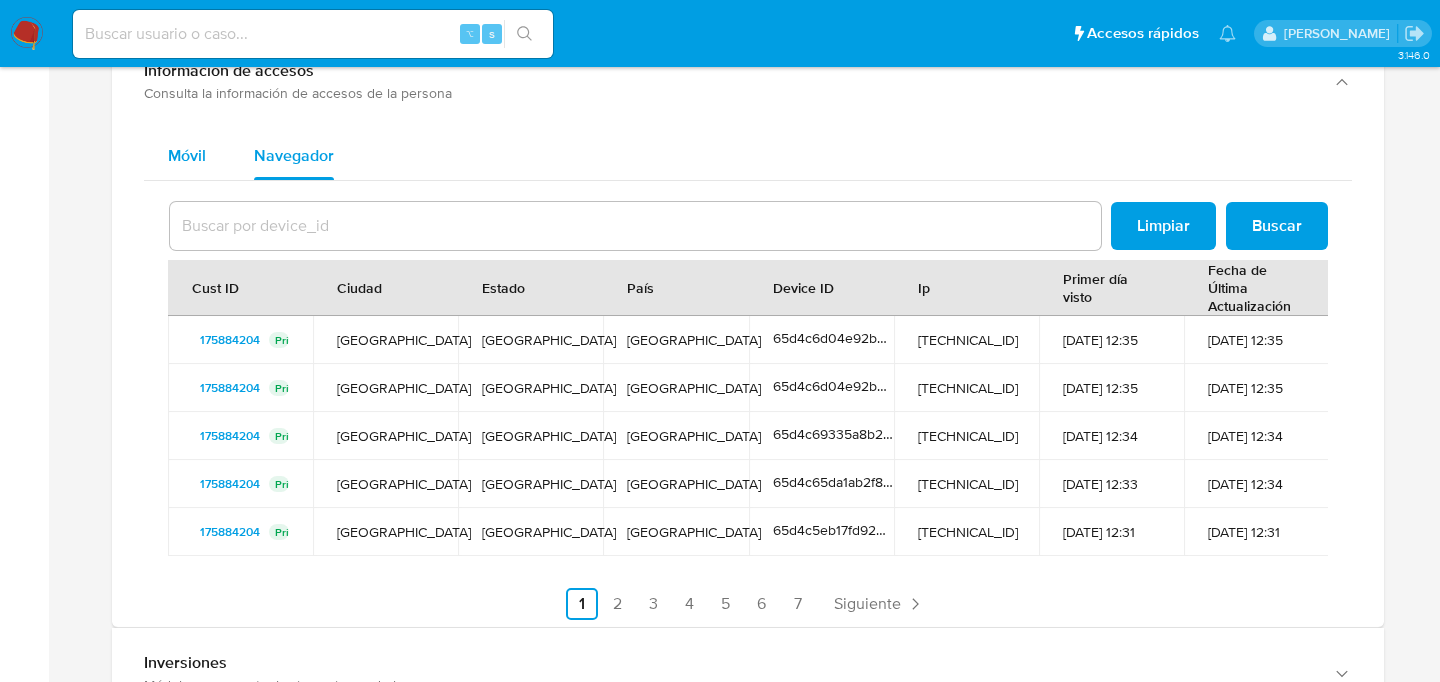 click on "Móvil" at bounding box center (187, 155) 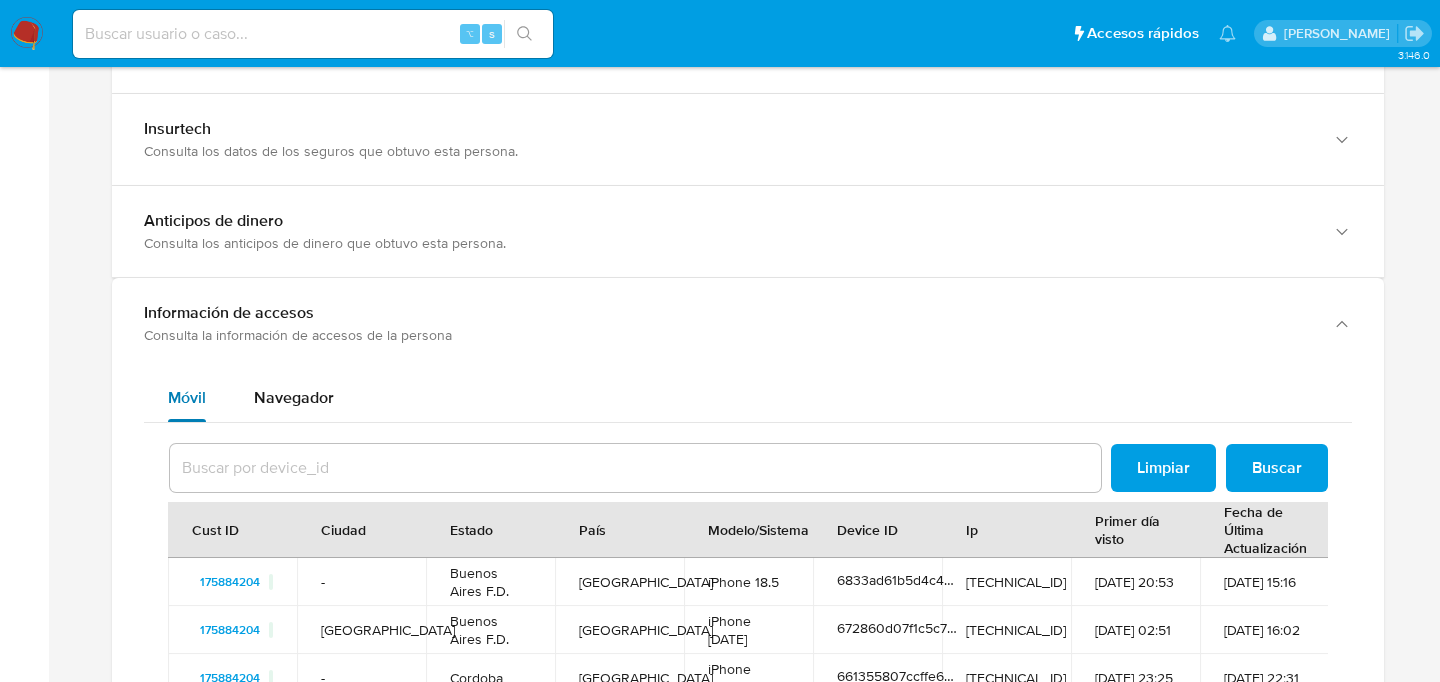 scroll, scrollTop: 2603, scrollLeft: 0, axis: vertical 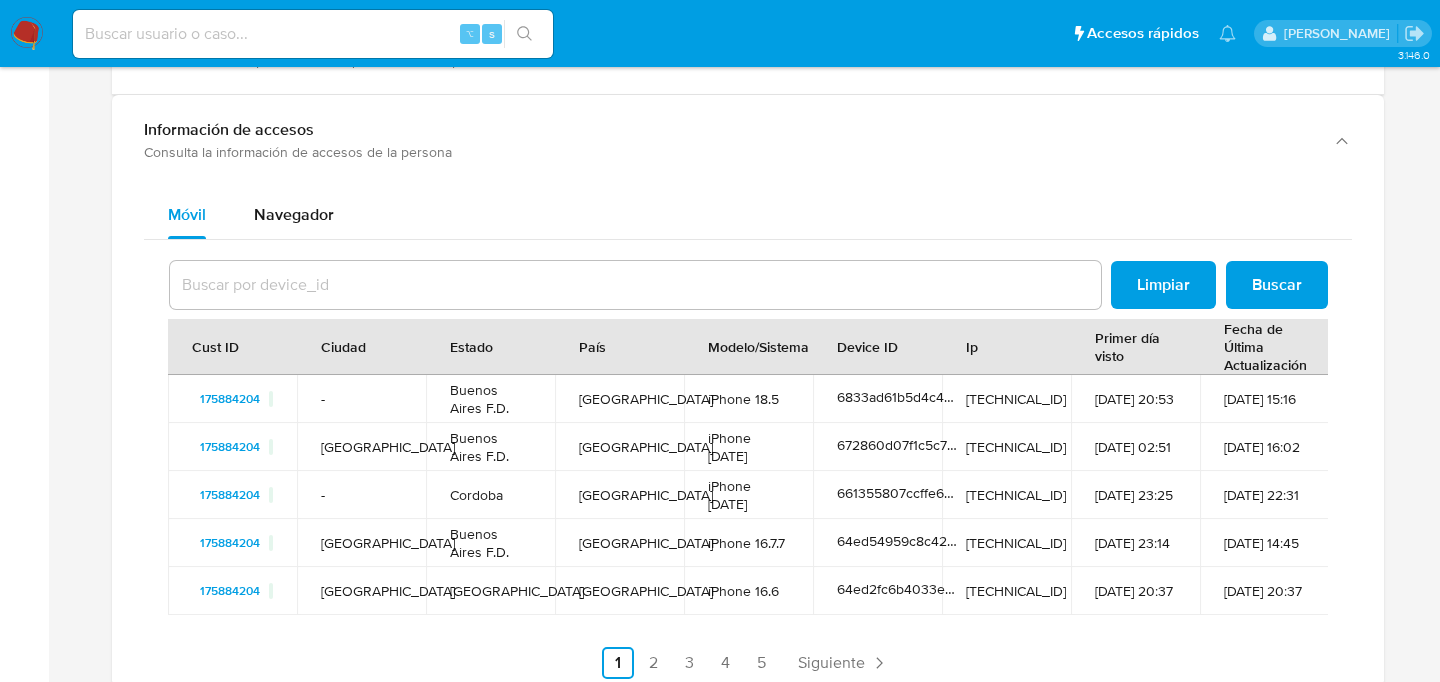 click on "Móvil Navegador Limpiar Buscar Cust ID Ciudad Estado País Modelo/Sistema Device ID Ip Primer día visto Fecha de Última Actualización 175884204 Principal - Buenos Aires F.D. Argentina iPhone 18.5 6833ad61b5d4c45e41355718 186.12.24.81 25-05-2025 20:53 27-07-2025 15:16 175884204 Principal Buenos Aires Buenos Aires F.D. Argentina iPhone 16.7.11 672860d07f1c5c7e39fe6e2e 186.12.0.177 04-11-2024 02:51 25-05-2025 16:02 175884204 Principal - Cordoba Argentina iPhone 16.7.10 661355807ccffe64cd0cc059 181.239.55.51 07-04-2024 23:25 02-11-2024 22:31 175884204 Principal Buenos Aires Buenos Aires F.D. Argentina iPhone 16.7.7 64ed54959c8c421fb5c2f56f 170.51.140.159 28-08-2023 23:14 07-04-2024 14:45 175884204 Principal Buenos Aires Buenos Aires Argentina iPhone 16.6 64ed2fc6b4033e90028bad71 186.19.158.121 28-08-2023 20:37 28-08-2023 20:37 Anterior 1 2 3 4 5 Siguiente" at bounding box center [748, 436] 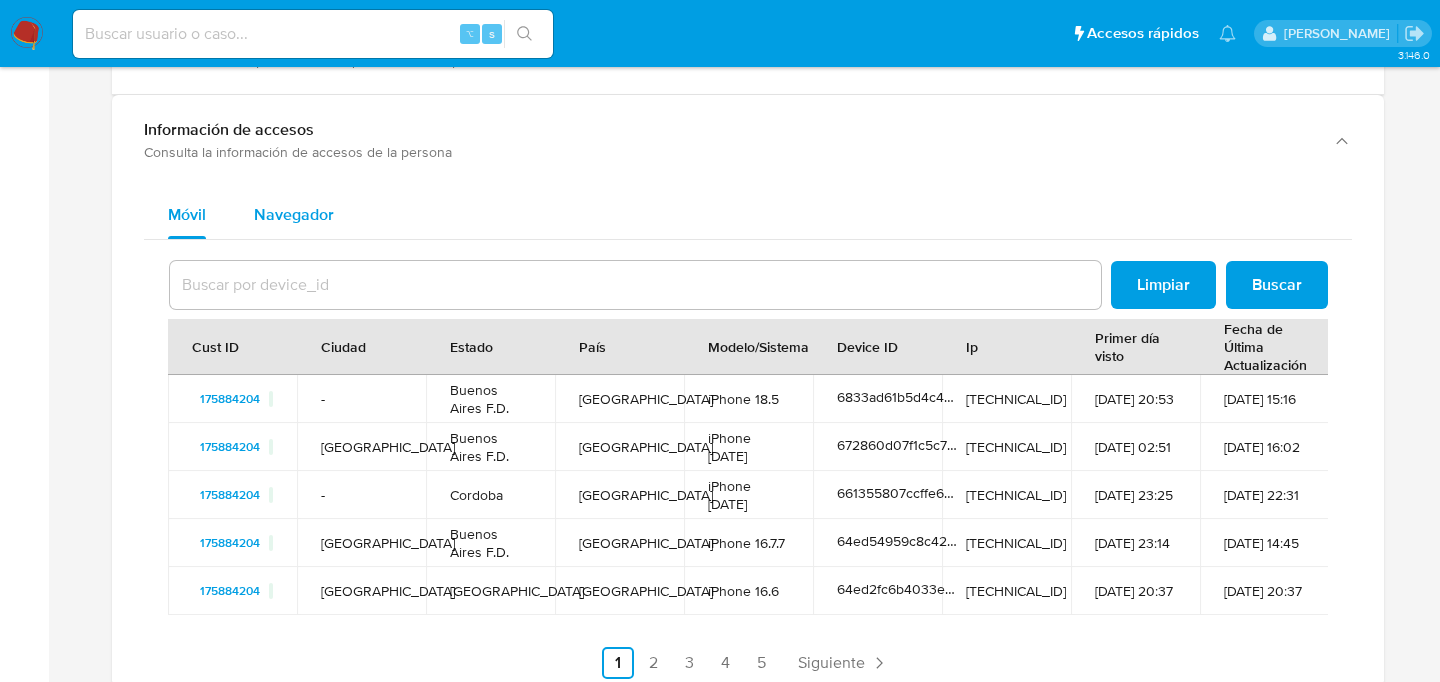 click on "Navegador" at bounding box center [294, 215] 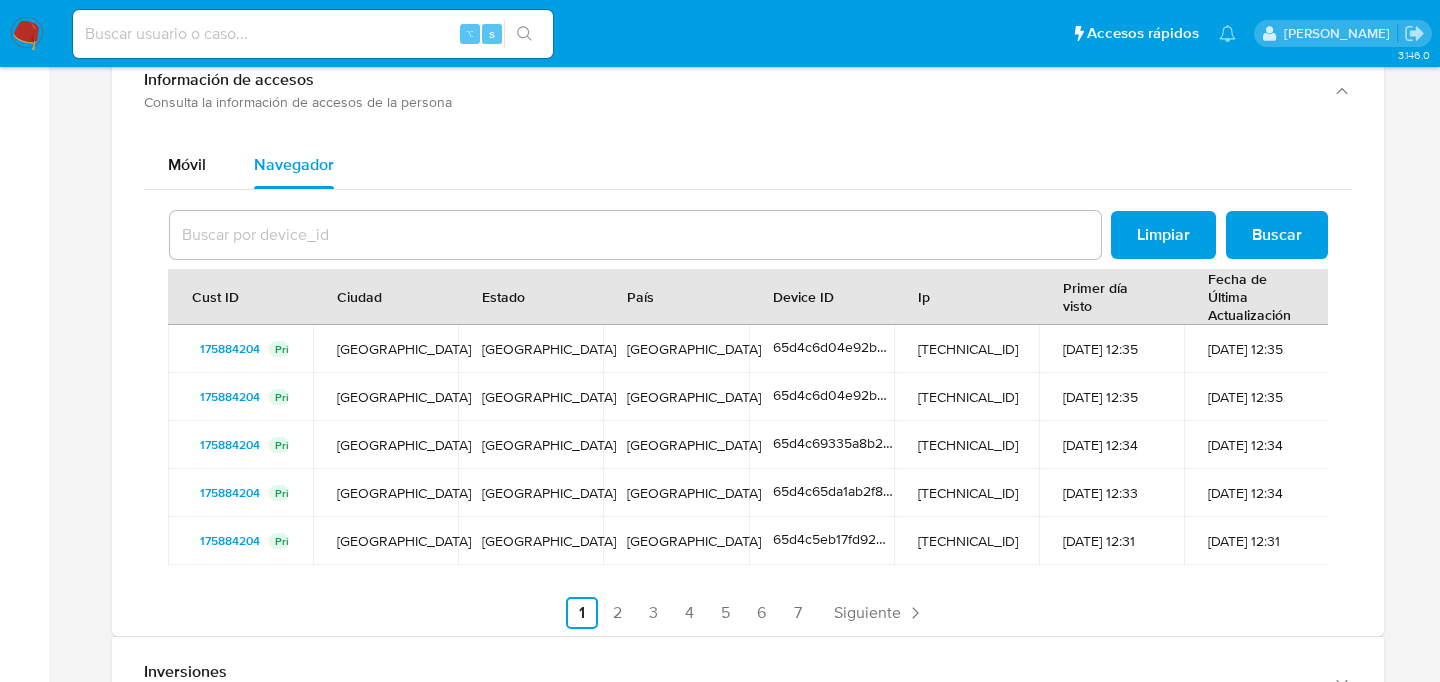 scroll, scrollTop: 2838, scrollLeft: 0, axis: vertical 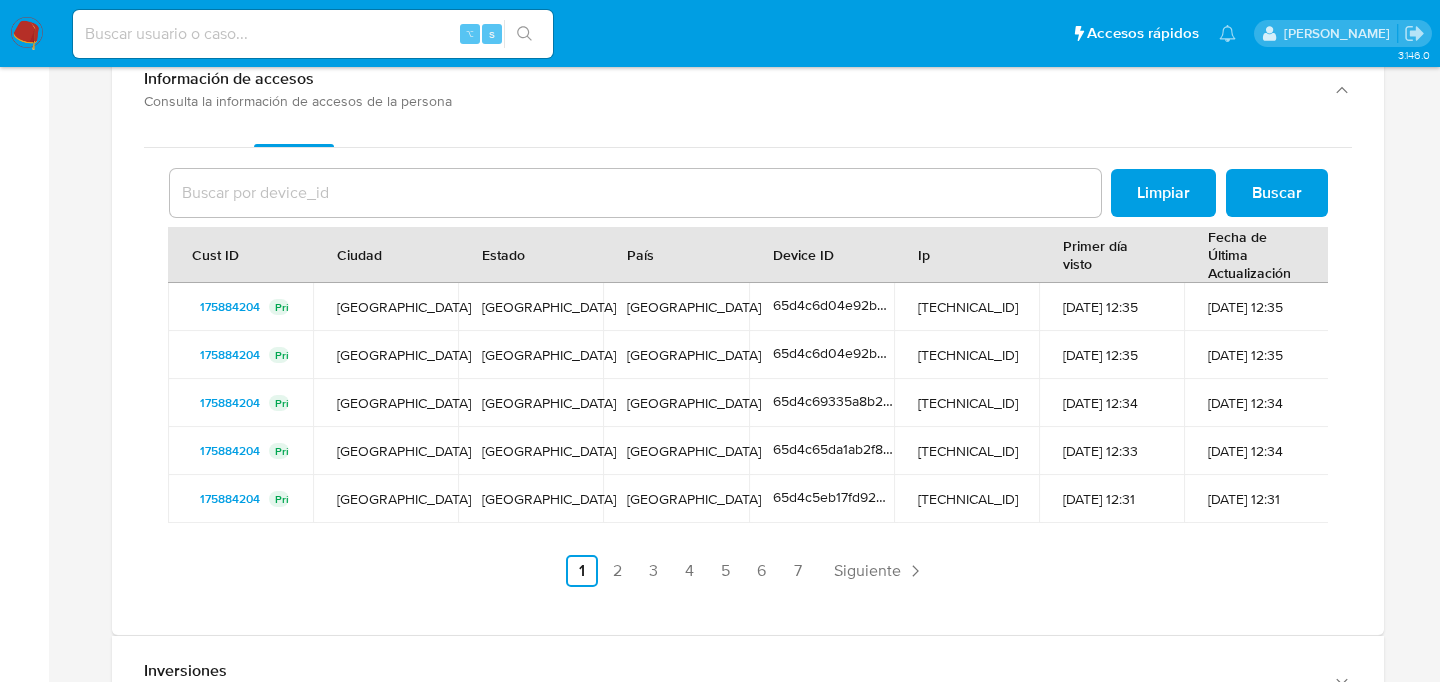 type 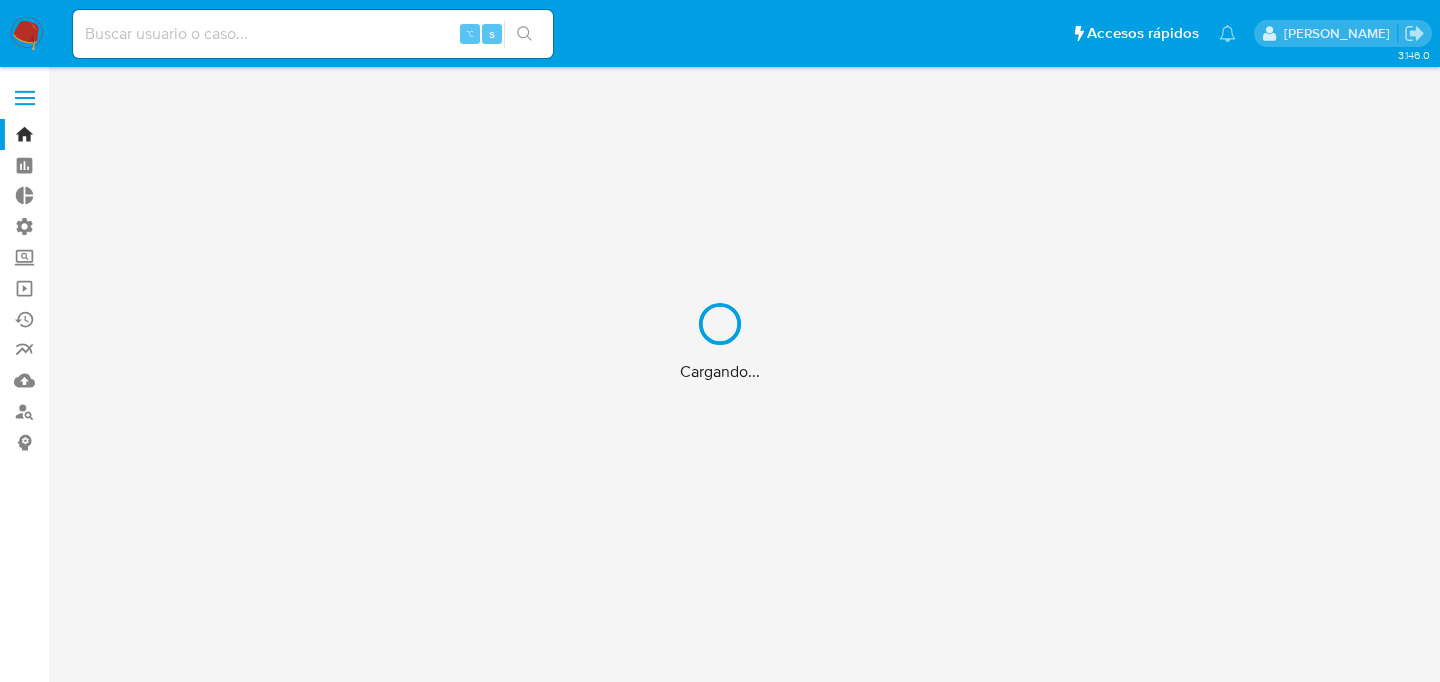 scroll, scrollTop: 0, scrollLeft: 0, axis: both 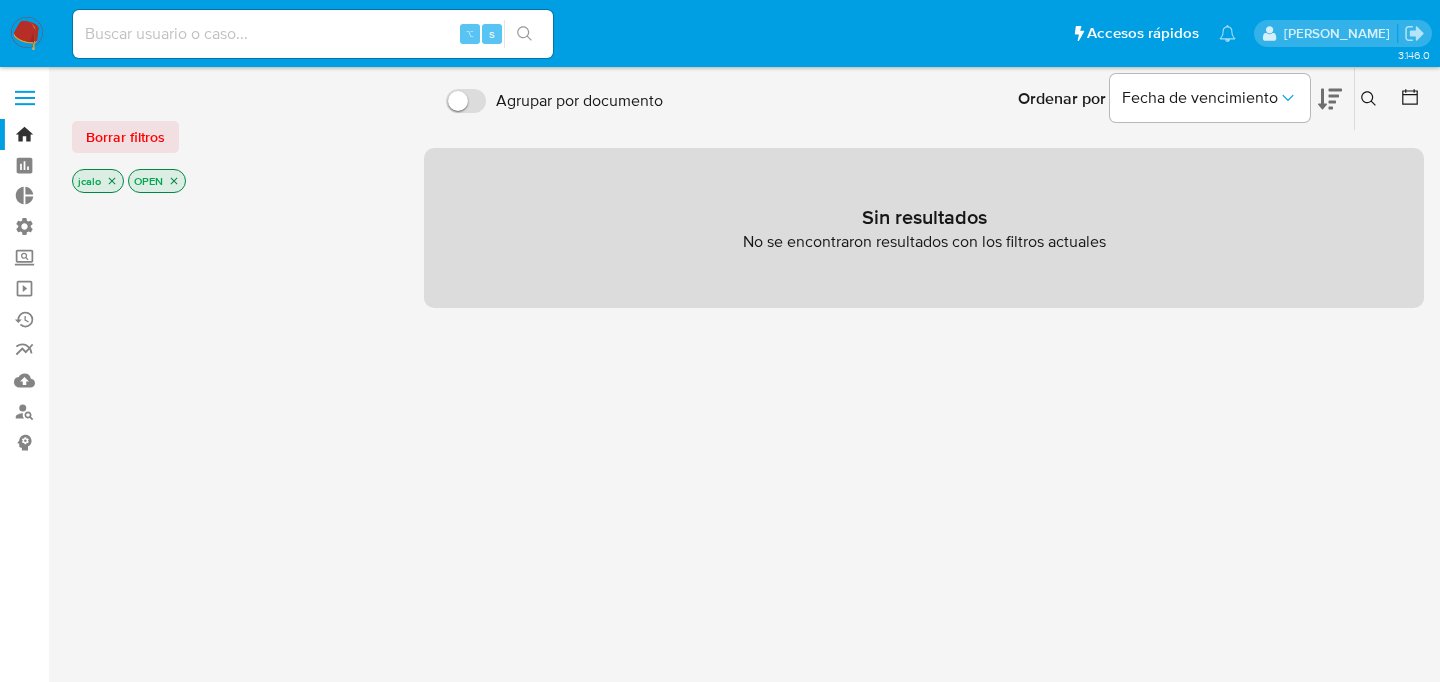 click at bounding box center (313, 34) 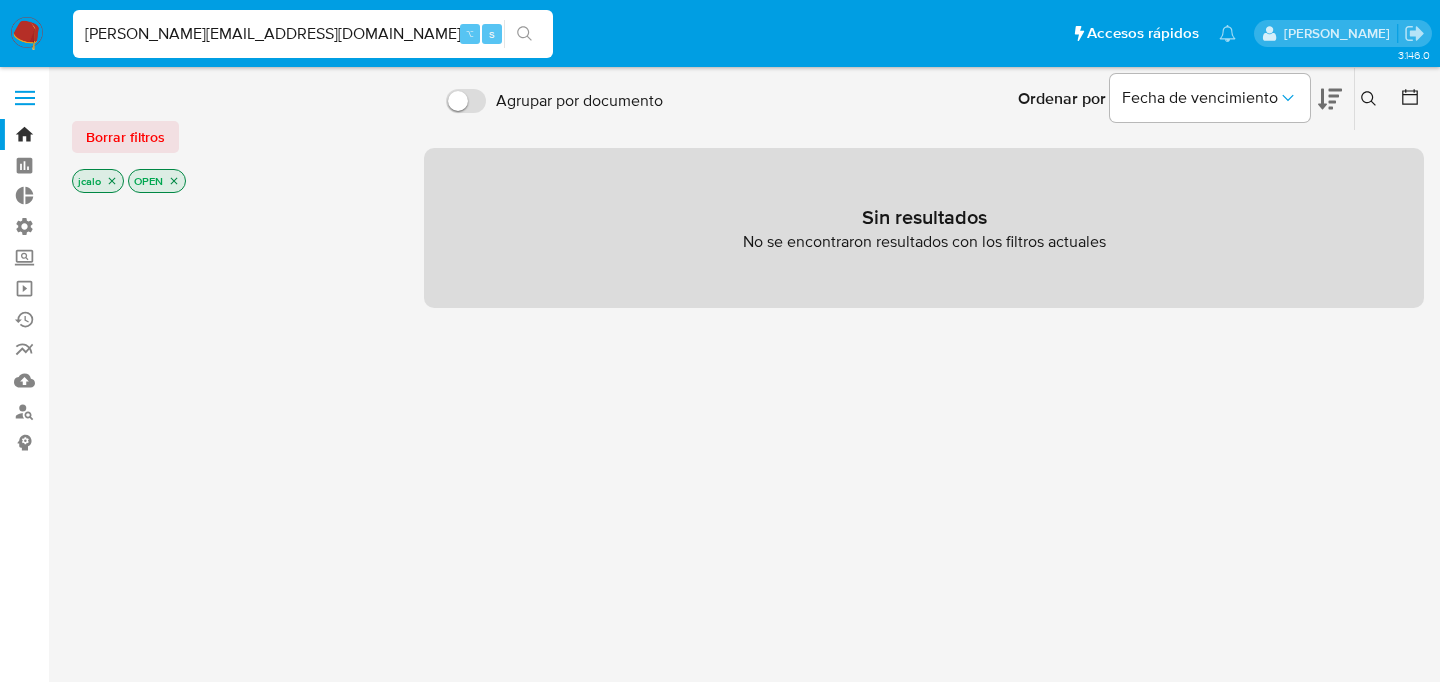 type on "calo.juanma98@gmail.com" 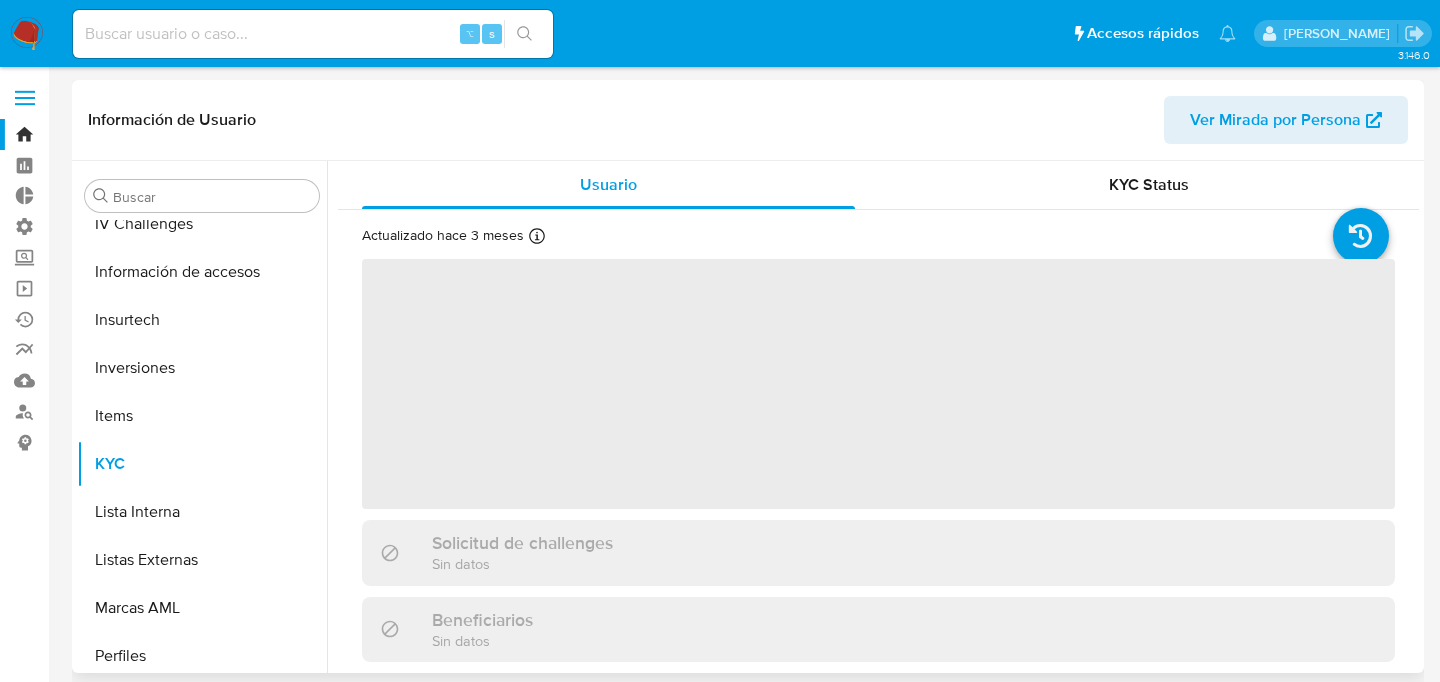 scroll, scrollTop: 893, scrollLeft: 0, axis: vertical 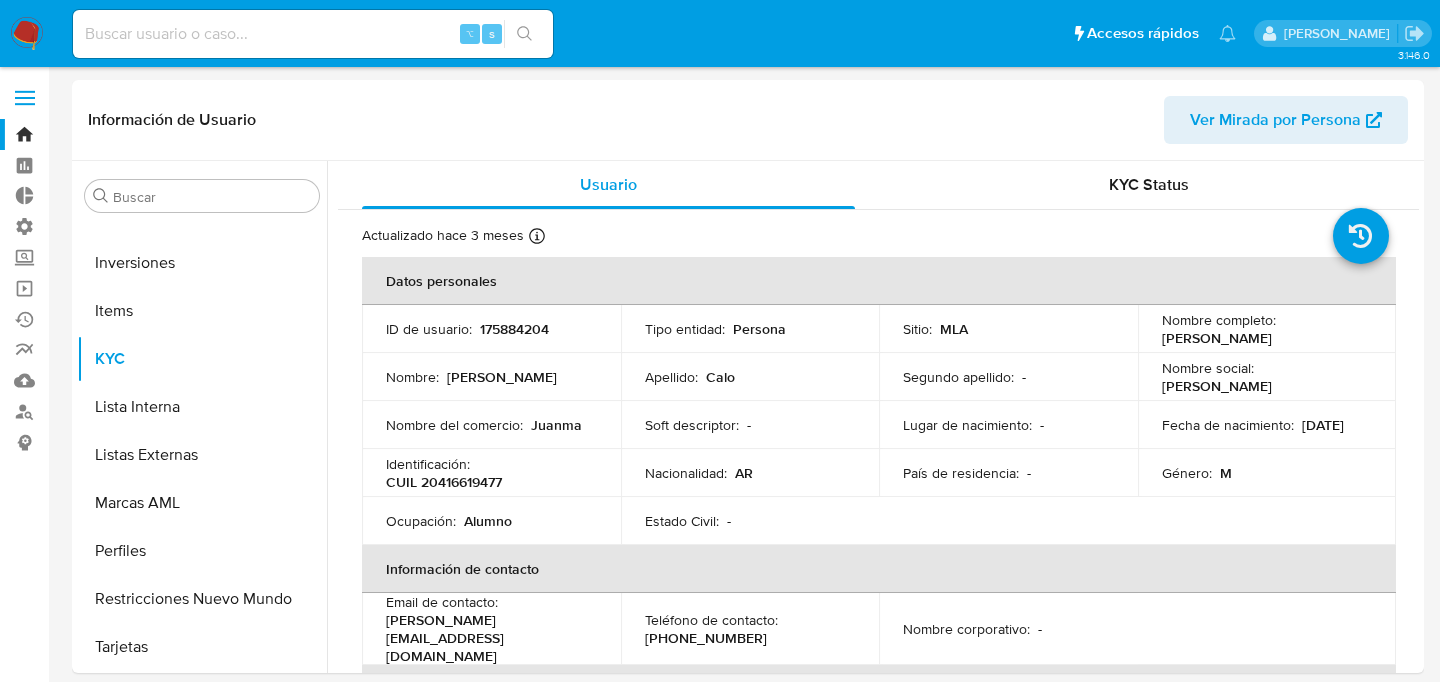 select on "10" 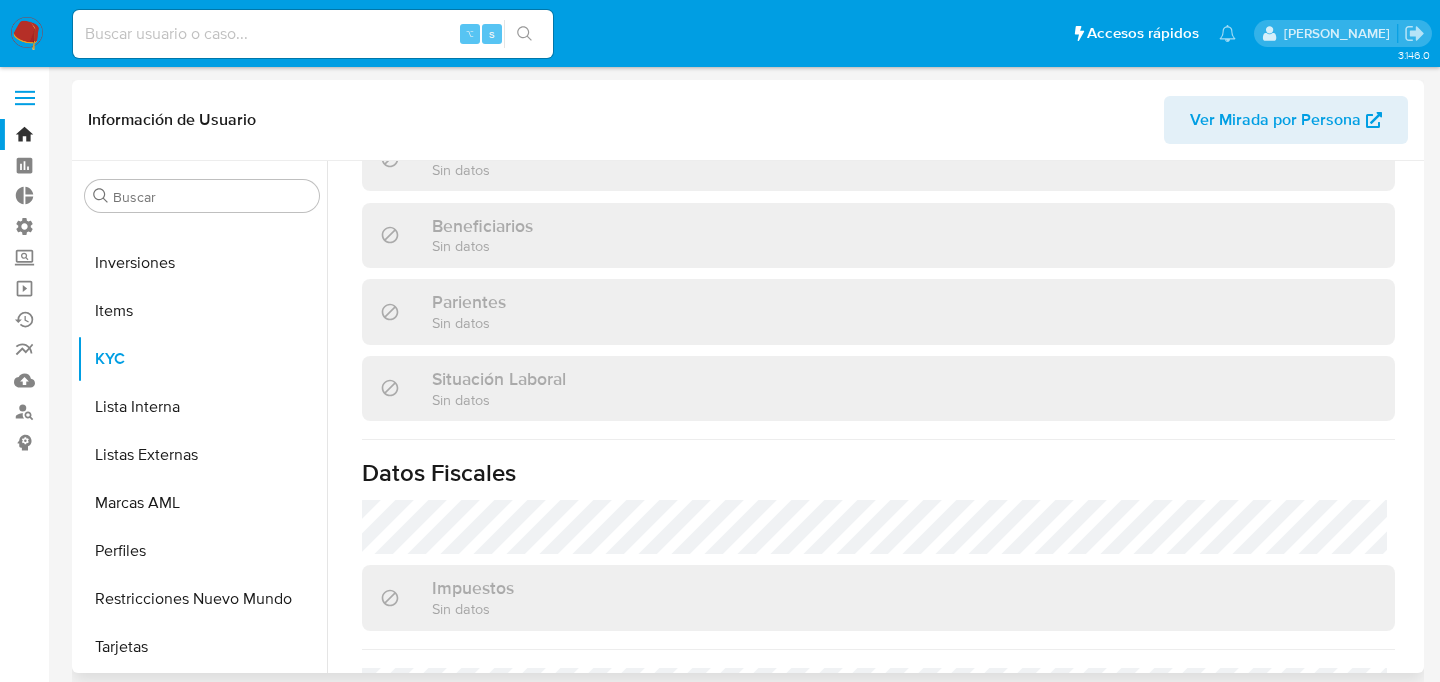 scroll, scrollTop: 1071, scrollLeft: 0, axis: vertical 